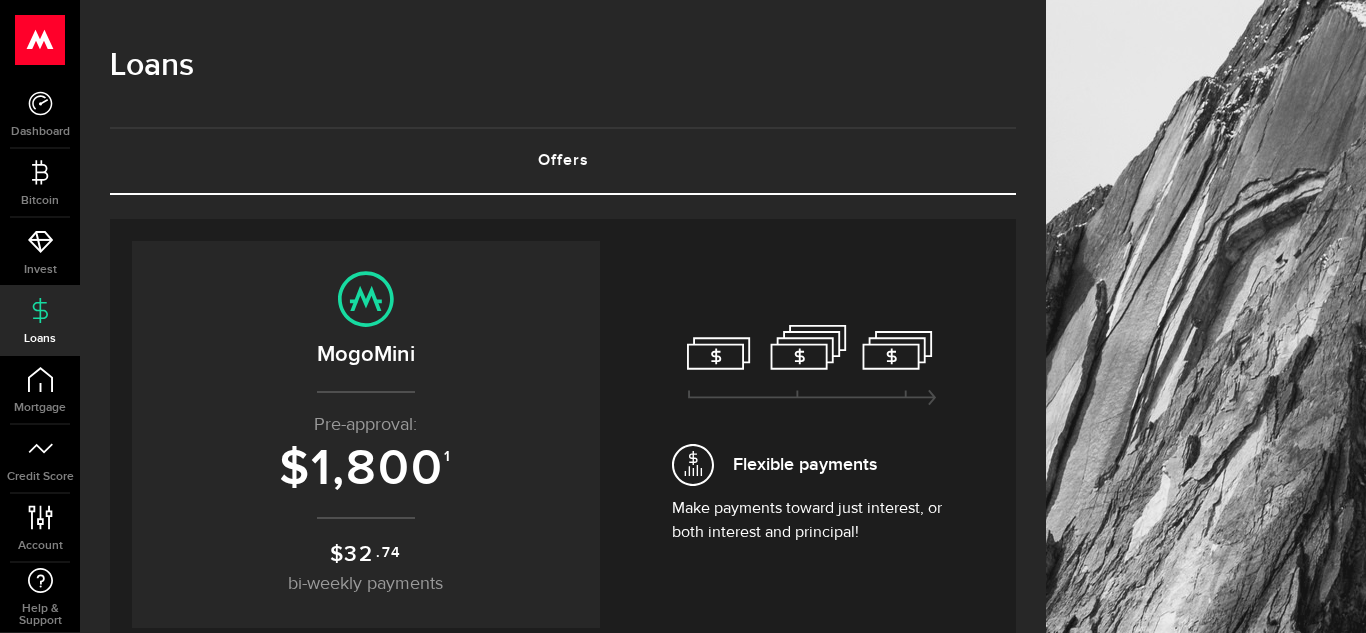 scroll, scrollTop: 240, scrollLeft: 0, axis: vertical 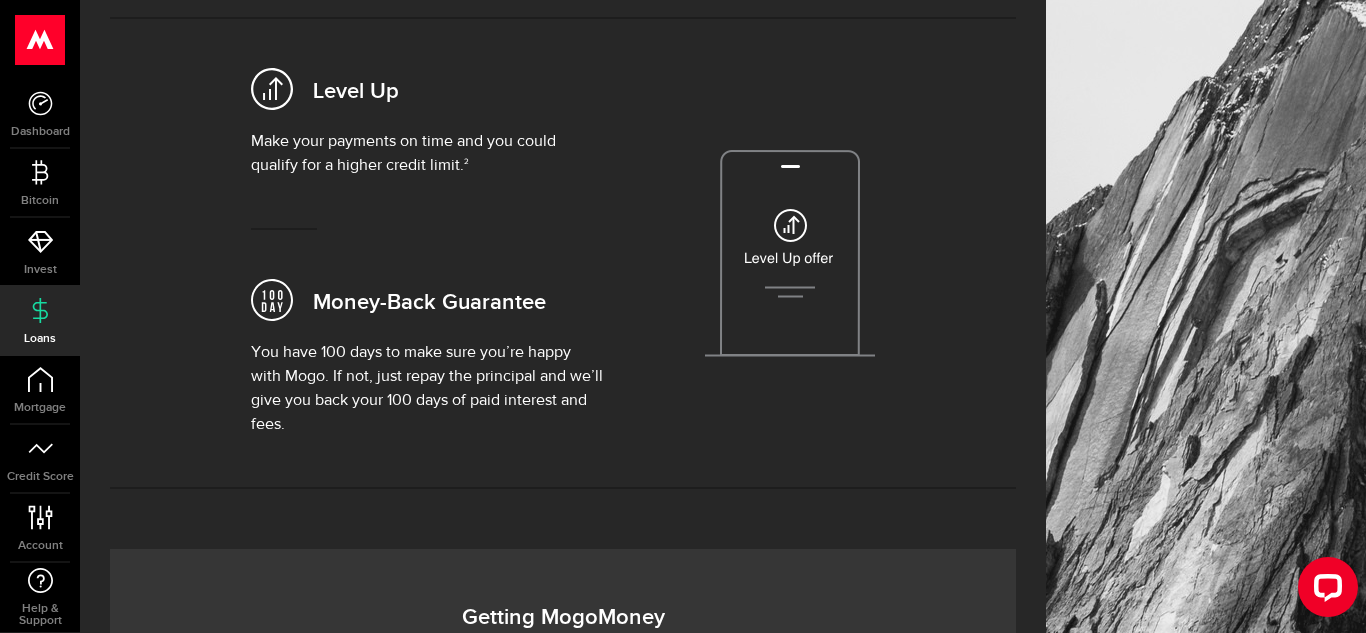 click at bounding box center [790, 253] 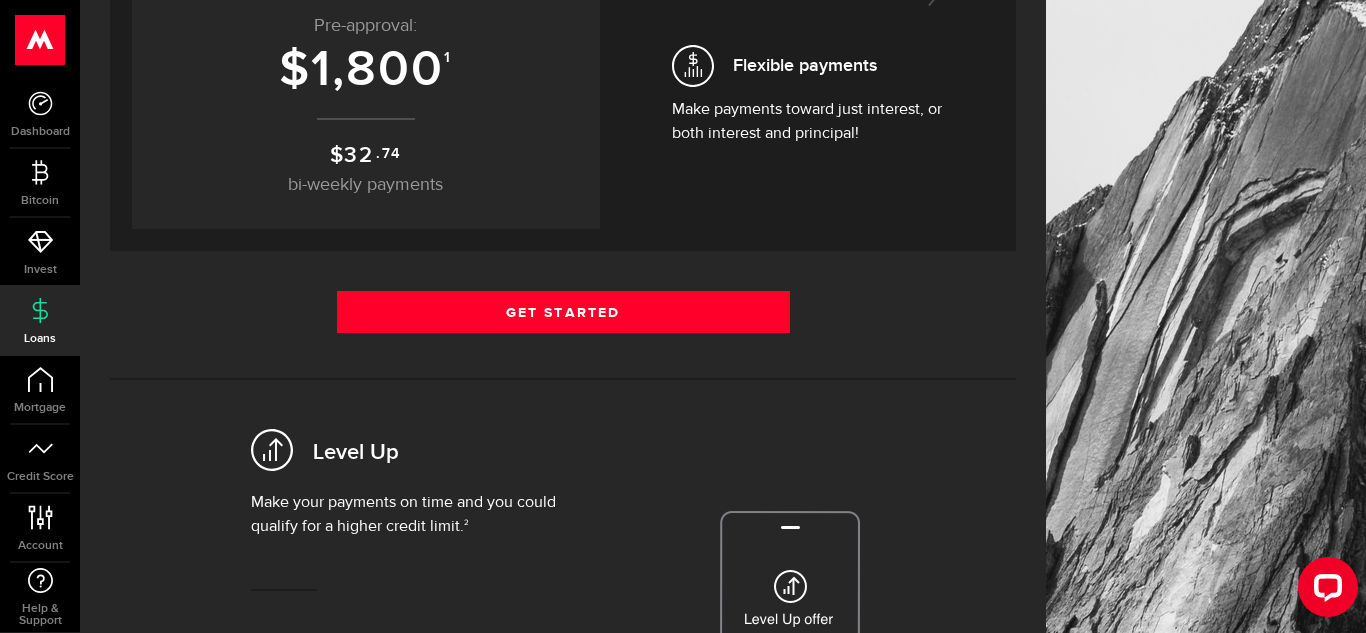 scroll, scrollTop: 400, scrollLeft: 0, axis: vertical 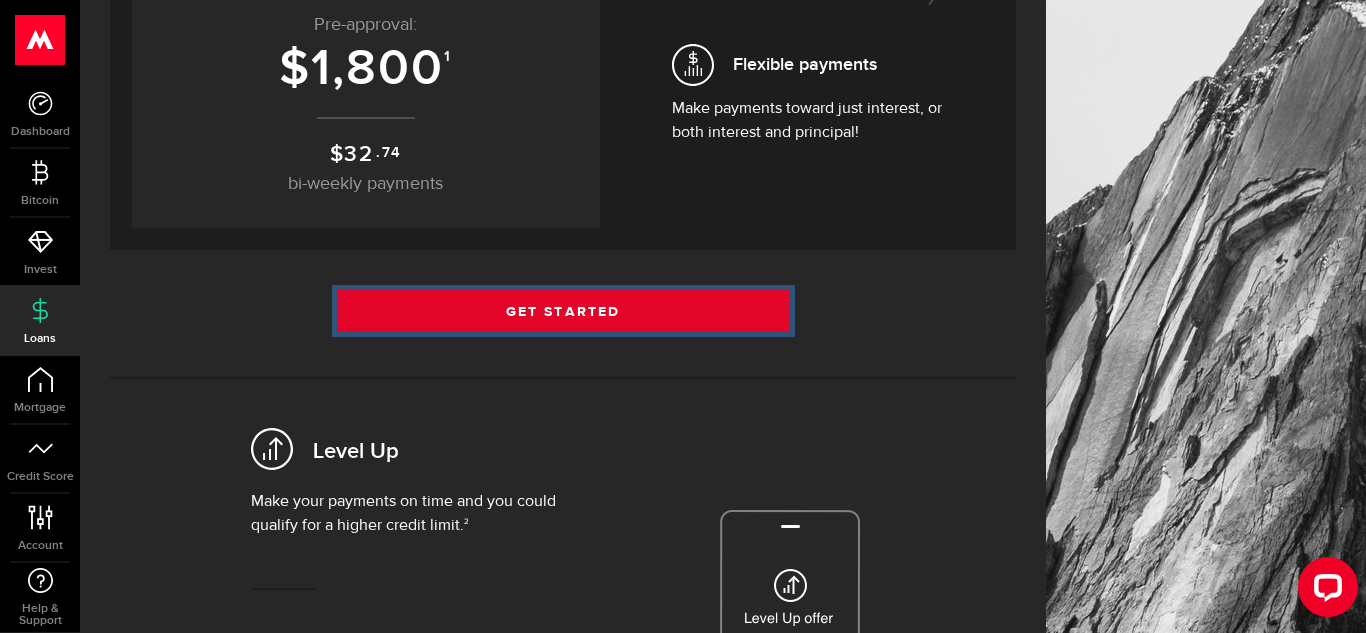 click on "Get Started" at bounding box center [563, 311] 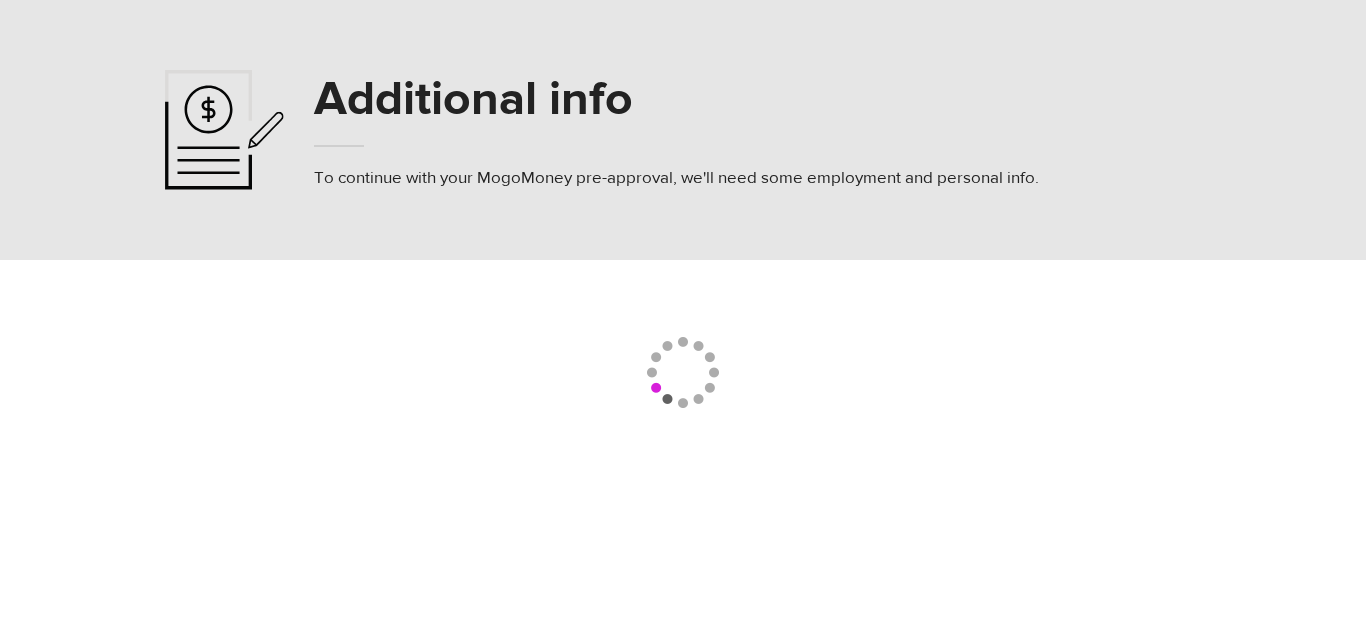 scroll, scrollTop: 0, scrollLeft: 0, axis: both 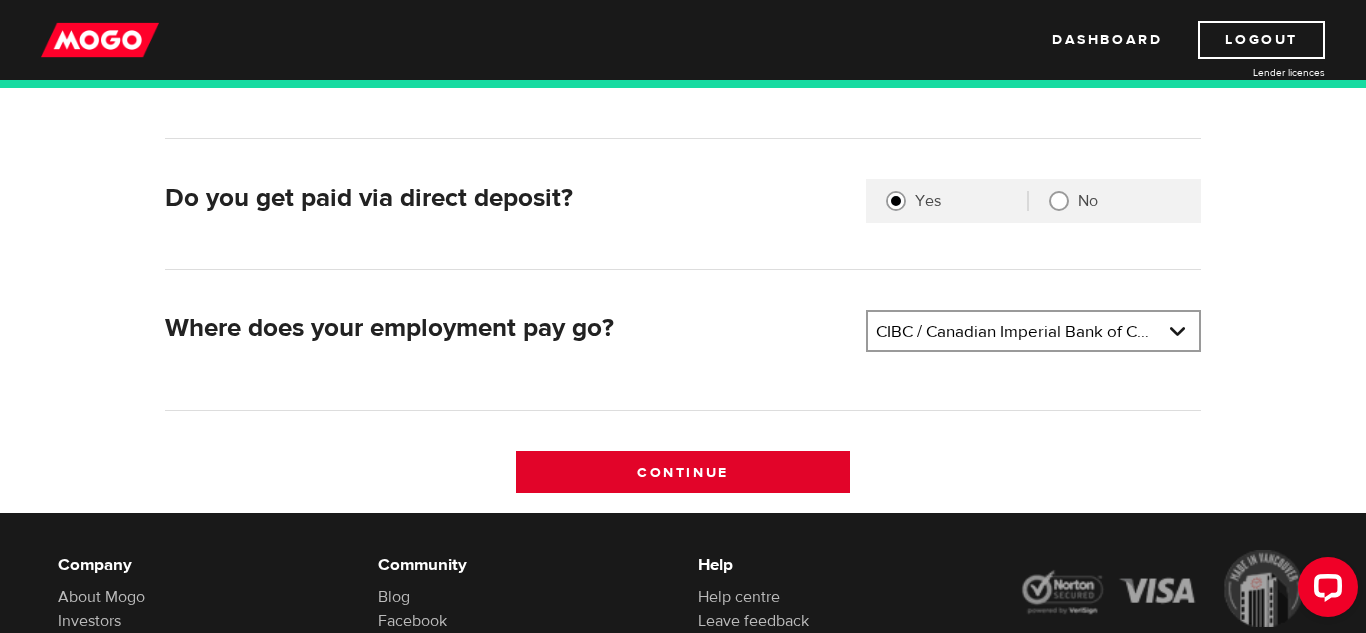 click on "Continue" at bounding box center (683, 472) 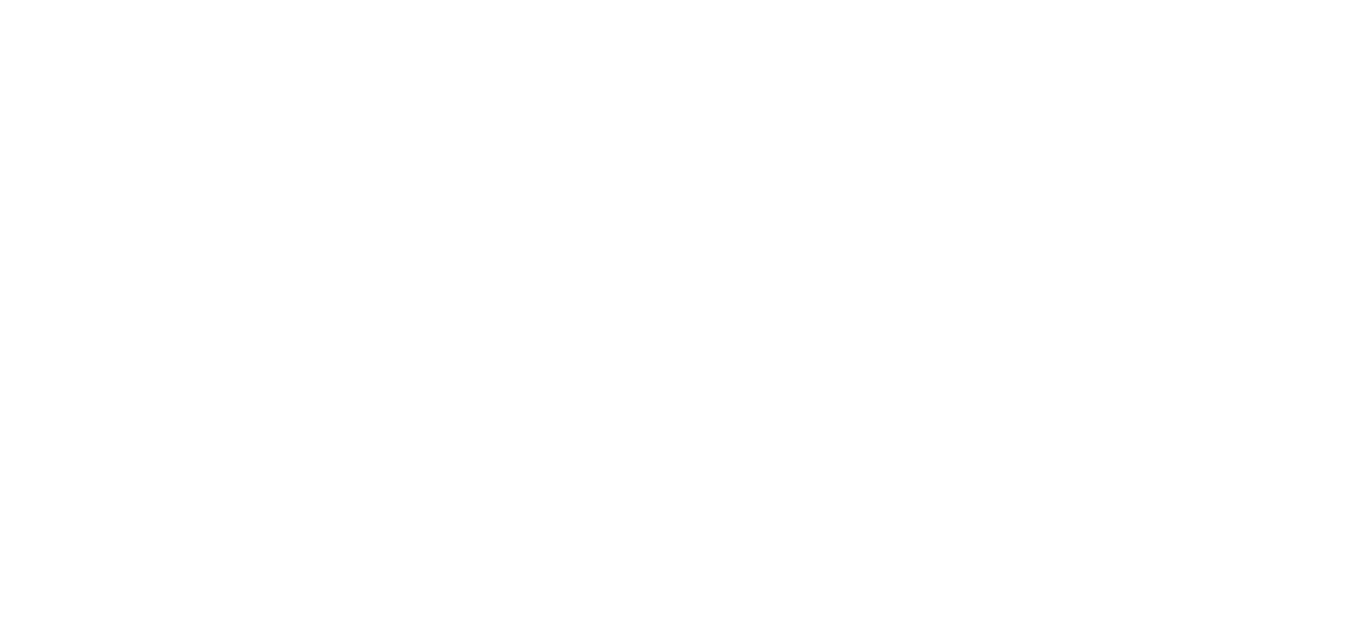 scroll, scrollTop: 0, scrollLeft: 0, axis: both 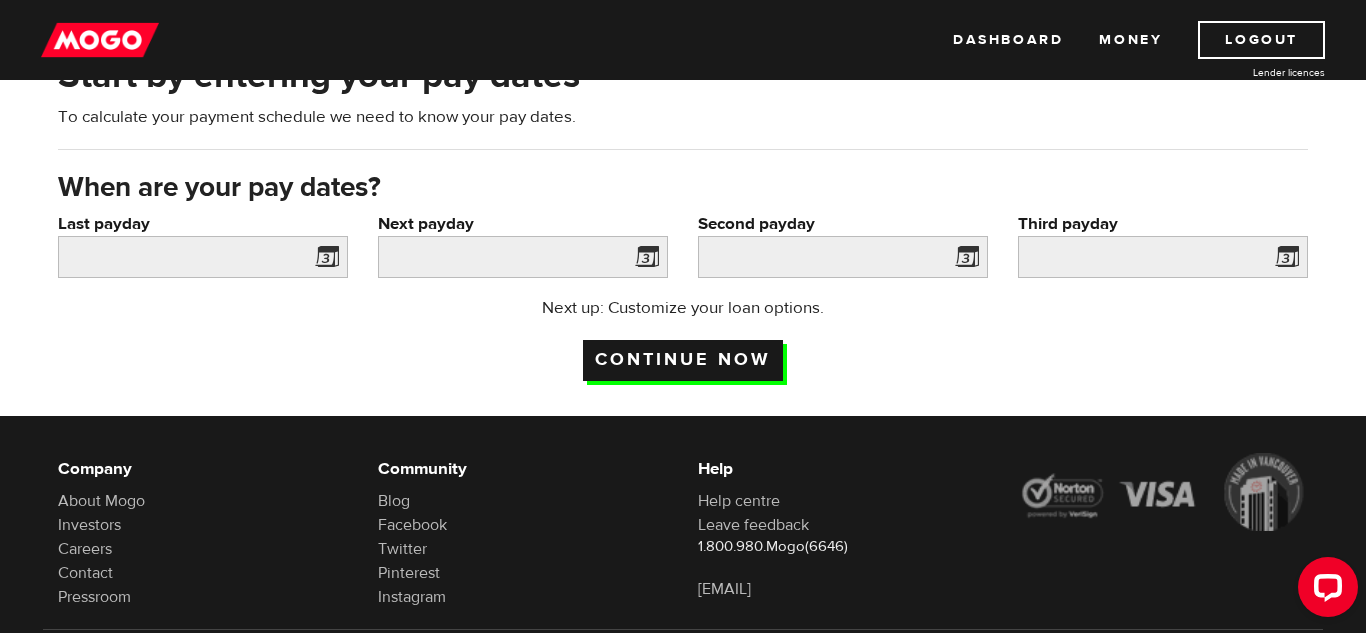click on "Continue now" at bounding box center (683, 360) 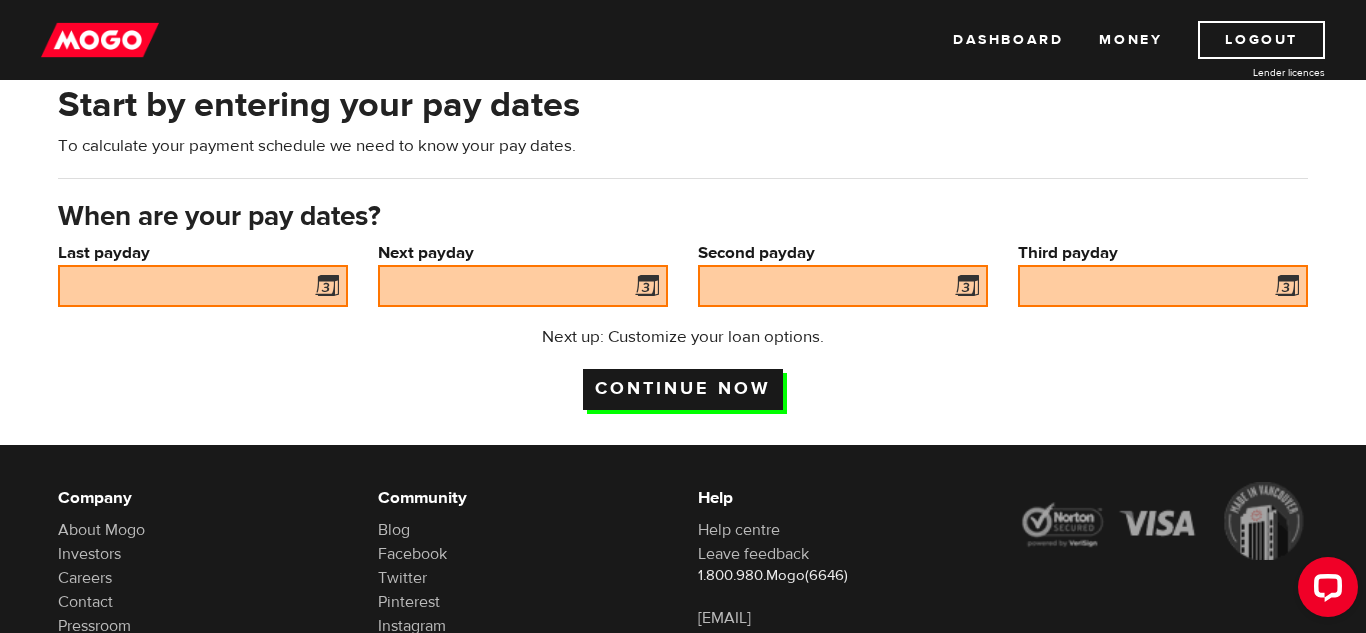 scroll, scrollTop: 87, scrollLeft: 0, axis: vertical 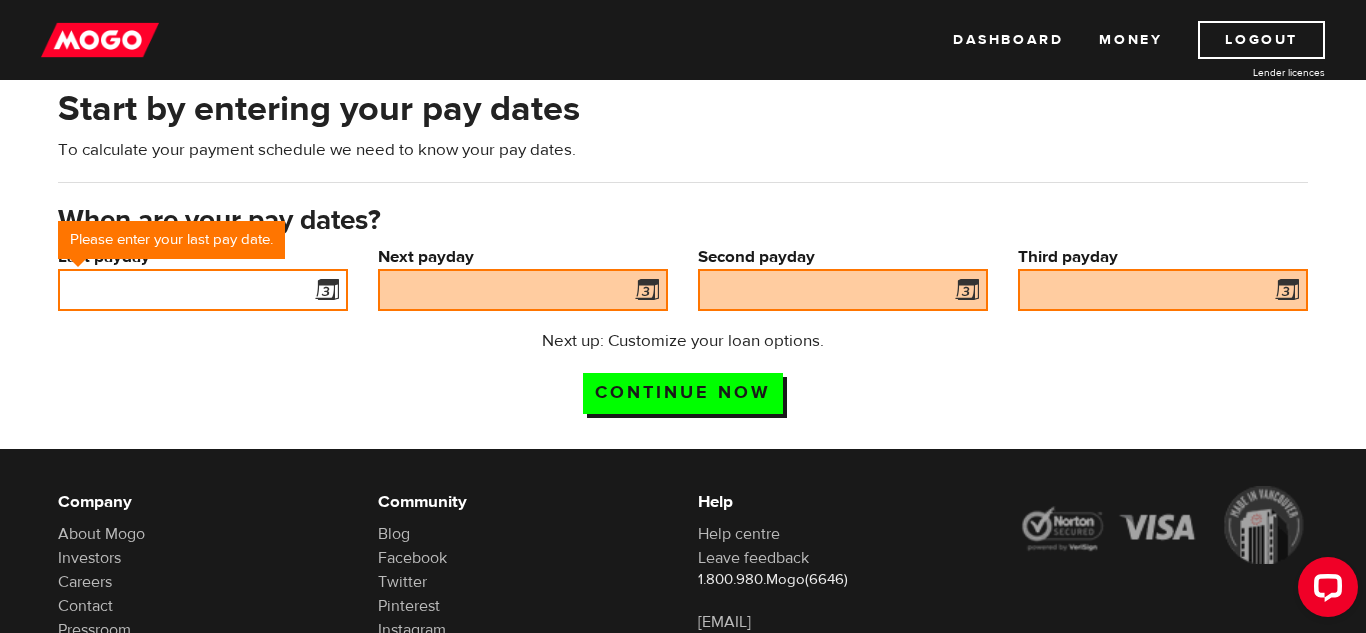 click on "Last payday" at bounding box center [203, 290] 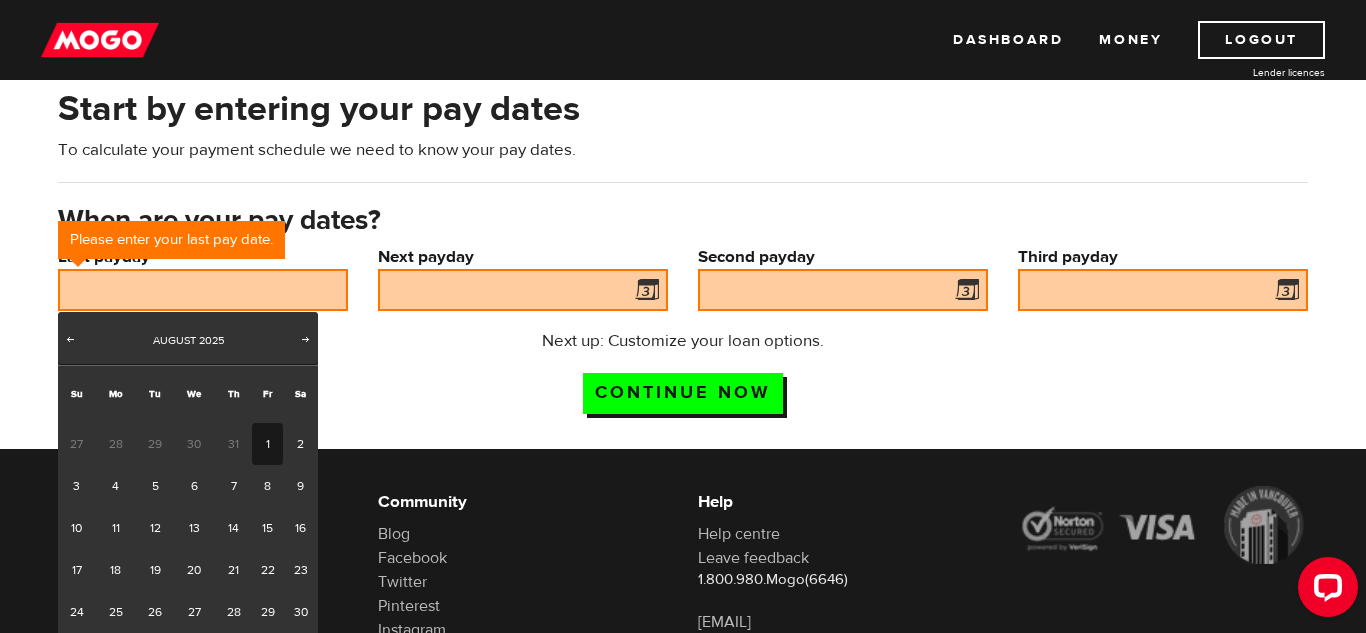 click on "1" at bounding box center (267, 444) 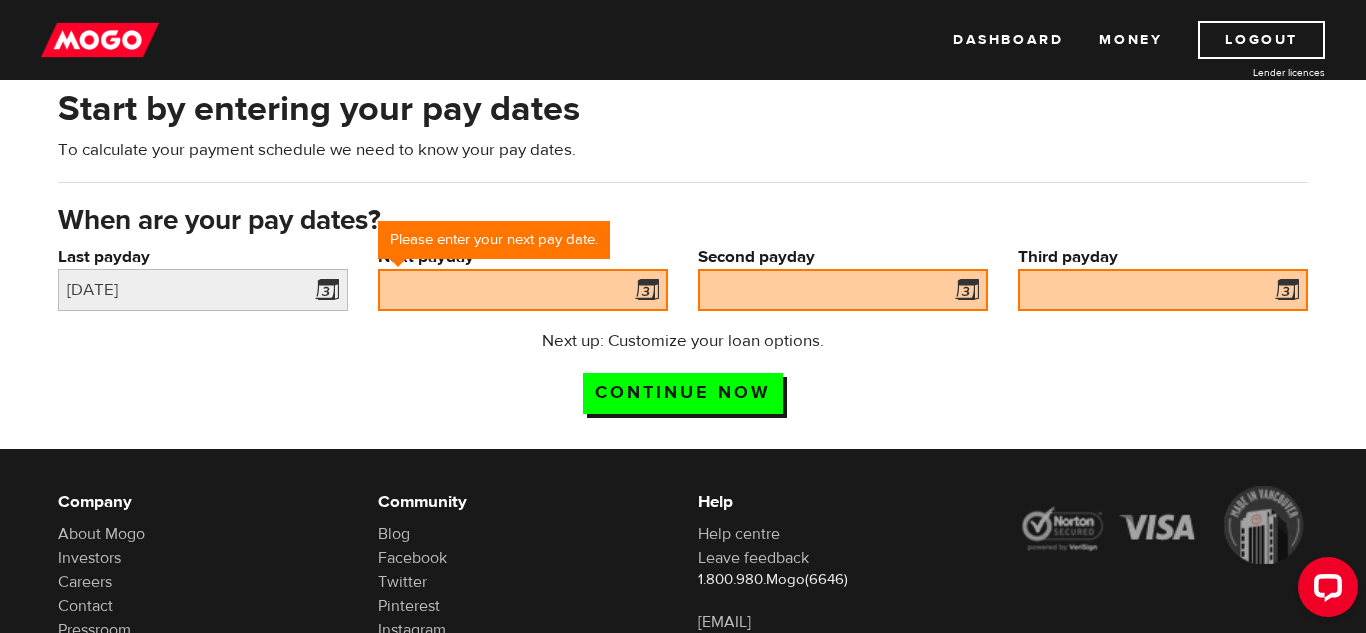 click at bounding box center [643, 293] 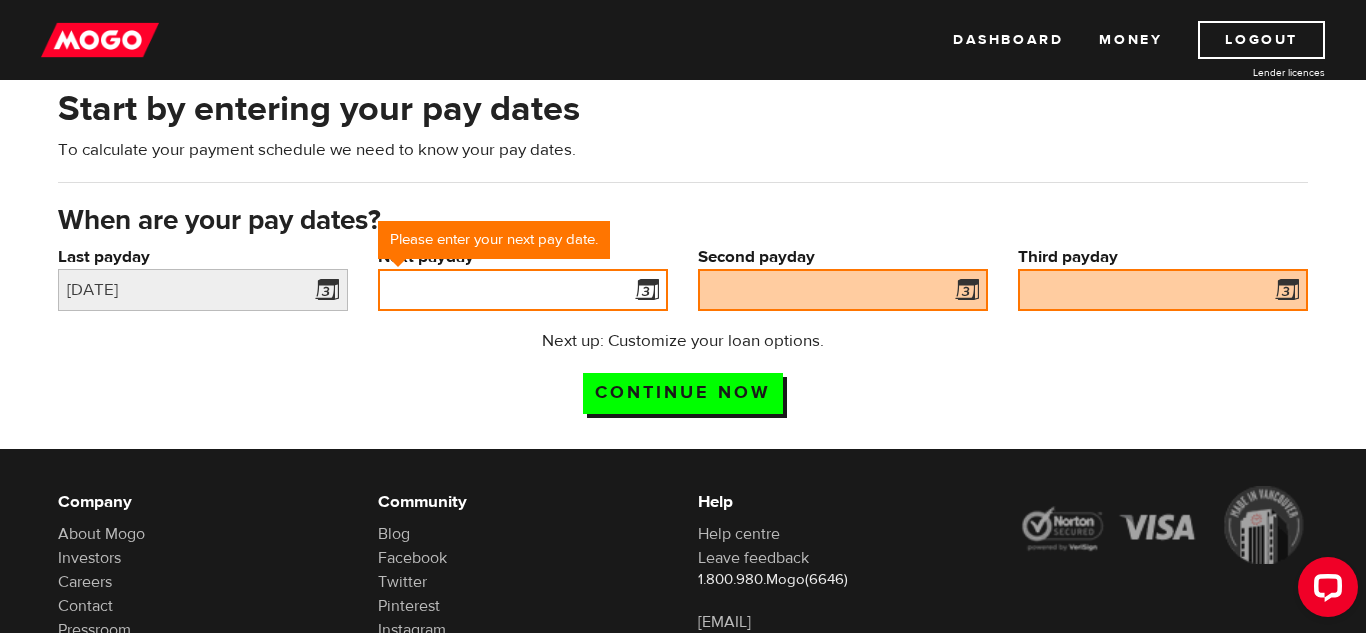 click on "Next payday" at bounding box center (523, 290) 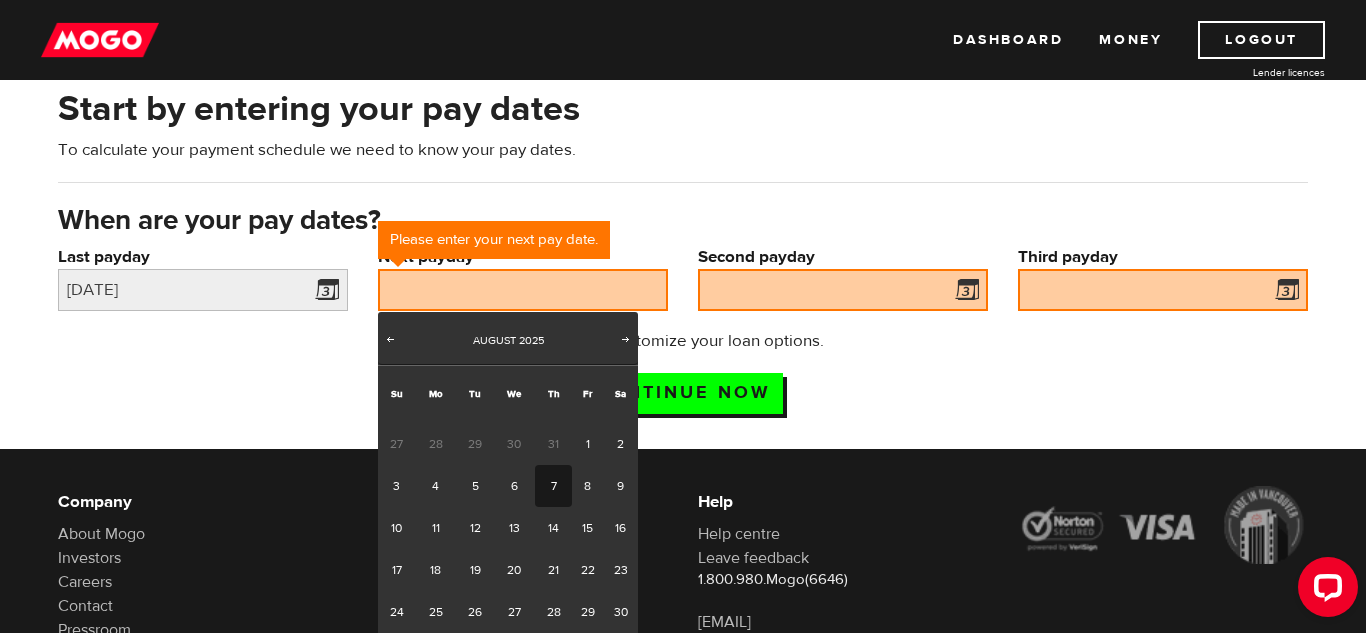 click on "7" at bounding box center (553, 486) 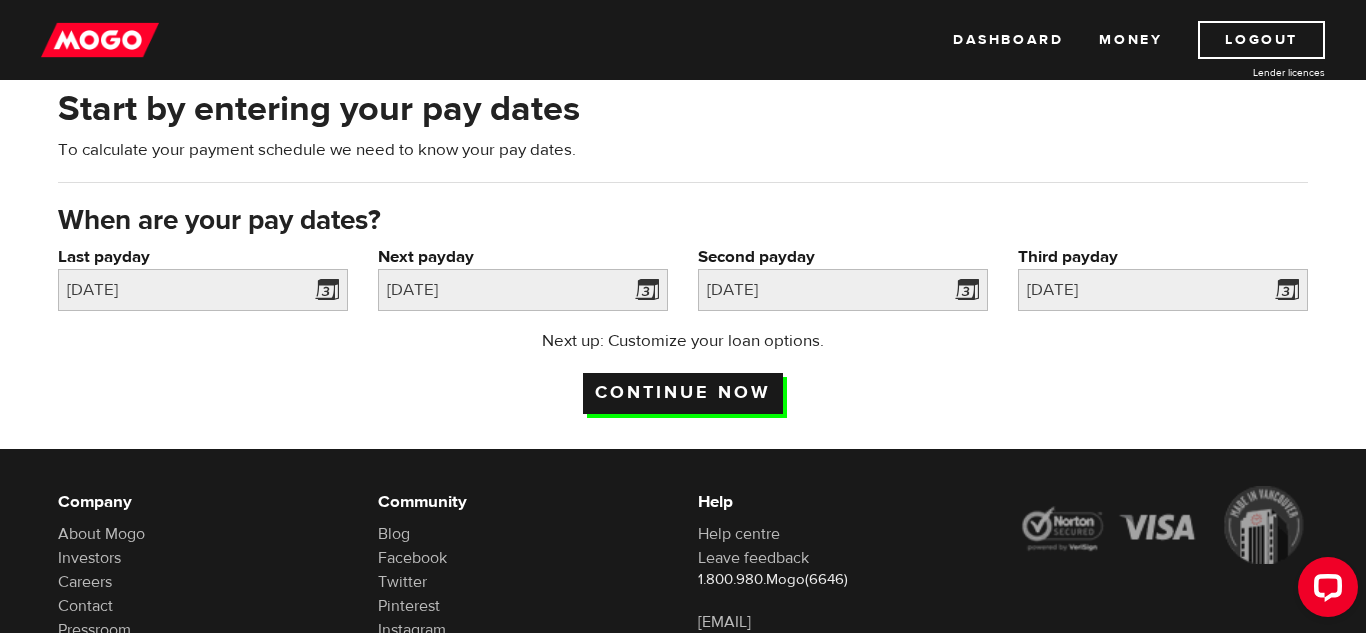 click on "Continue now" at bounding box center [683, 393] 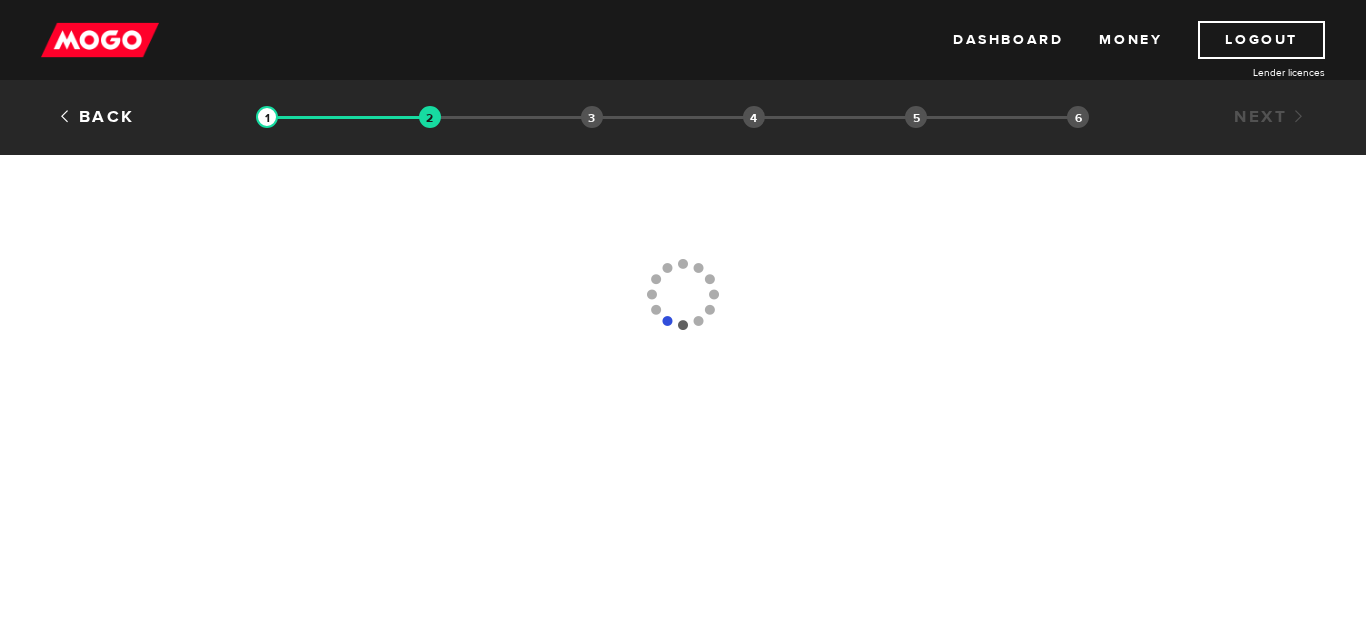 scroll, scrollTop: 0, scrollLeft: 0, axis: both 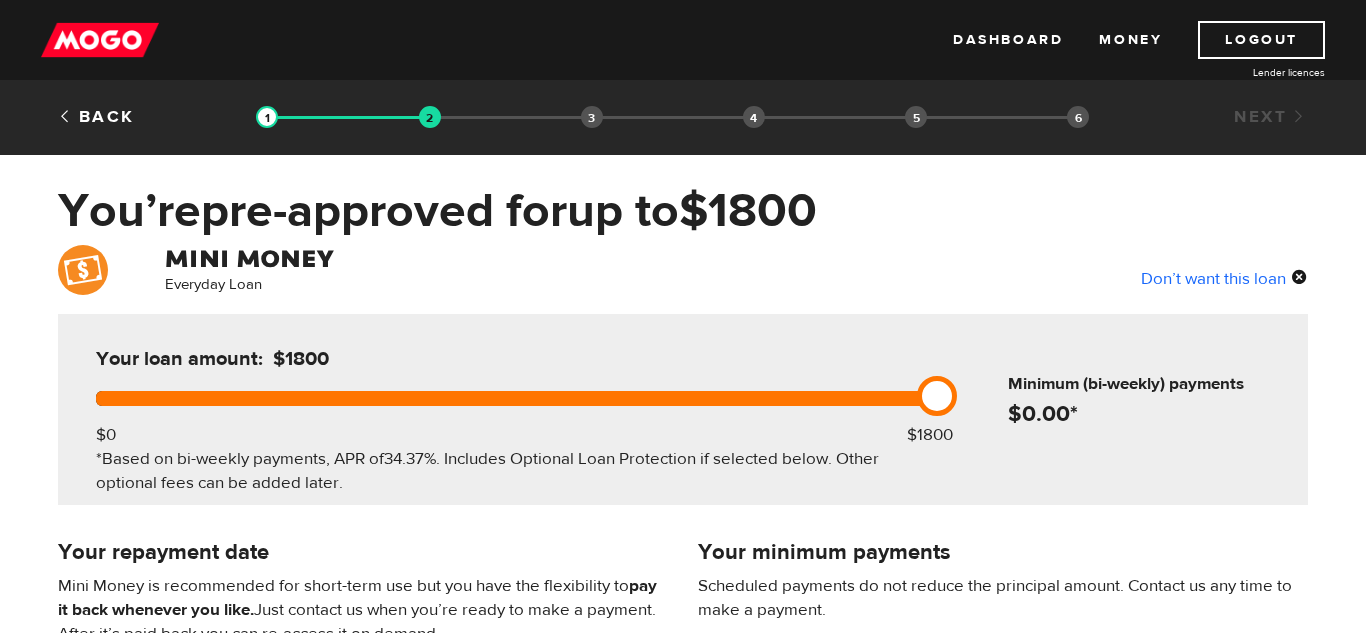 click on "Everyday Loan Don’t want this loan Your loan amount:  $1800 $0 $1800 *Based on bi-weekly payments, APR of  34.37% . Includes Optional Loan Protection if selected below. Other optional fees can be added later.  Minimum (bi-weekly) payments $ 0.00 * Your minimum payments Scheduled payments do not reduce the principal amount. Contact us any time to make a payment. Aug 05 $40.00 due Aug 21 UP TO  1 YEAR  Your repayment date Mini Money is recommended for short-term use but you have the flexibility to  pay it back whenever you like.  Just  contact us when you’re ready to make a payment. After it’s paid back you can re-access it on demand.  Optional Loan Protection      Please present me with the features & benefits of the optional Loan Balance Protection Plan. Mogo strongly recommends loan protection. Protect yourself and your loved ones in the event that you are laid off, injured, critically ill or pass away and can’t repay your loan. Coverage includes Lifetime Milestones and Unpaid Family Leave.  1800" at bounding box center [683, 745] 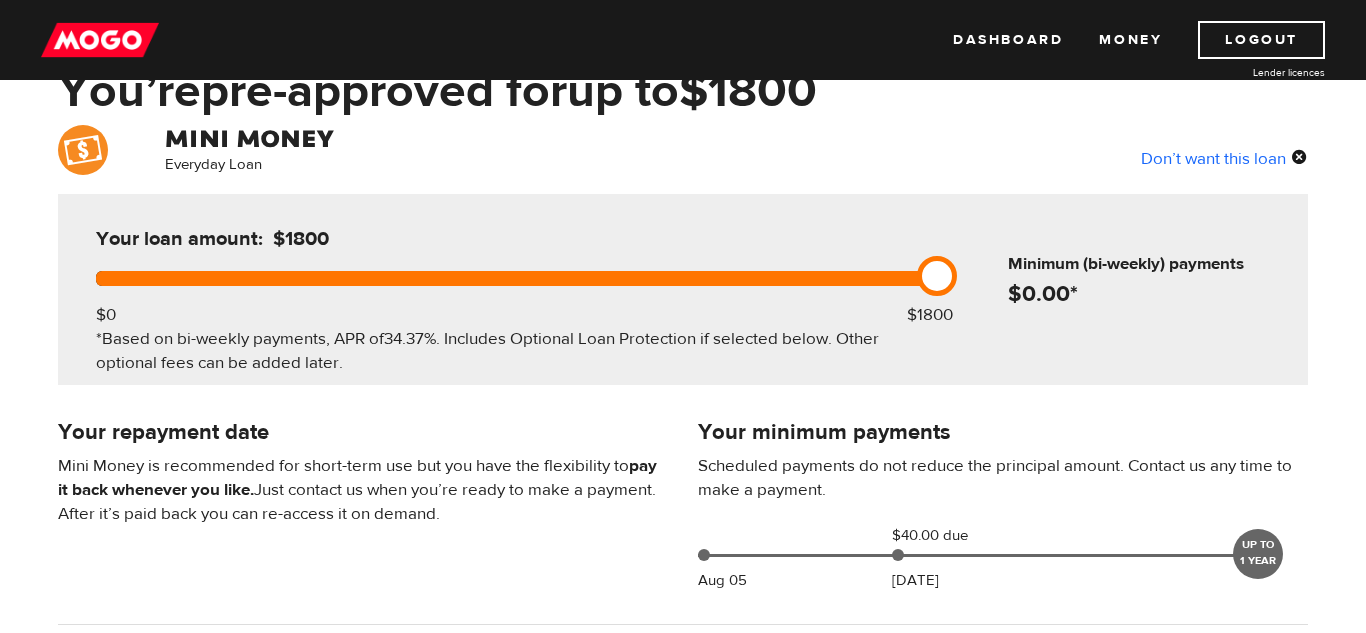 scroll, scrollTop: 160, scrollLeft: 0, axis: vertical 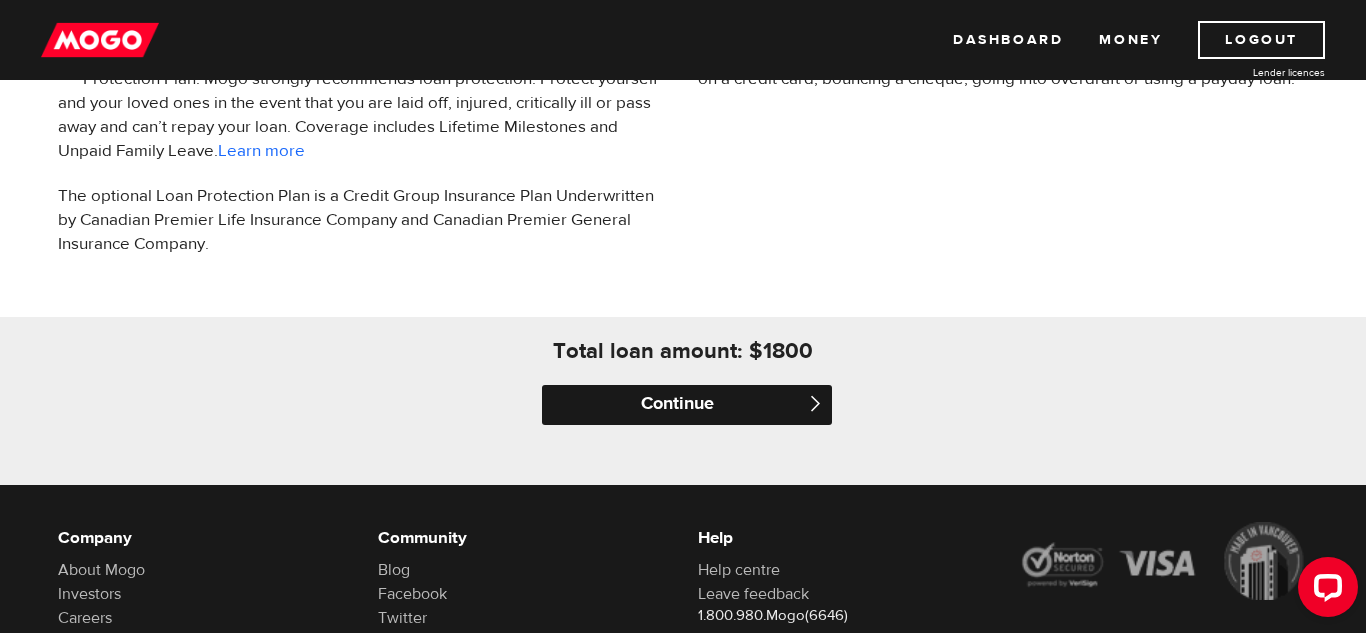 click on "Continue" at bounding box center [687, 405] 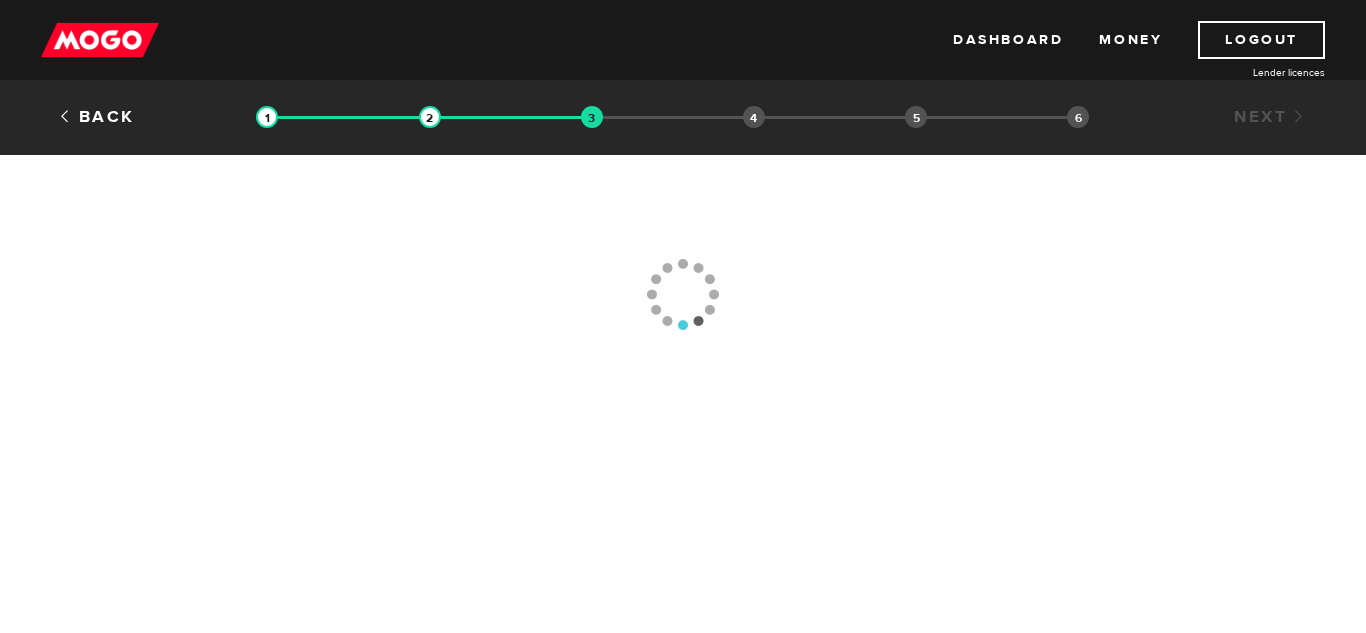 scroll, scrollTop: 0, scrollLeft: 0, axis: both 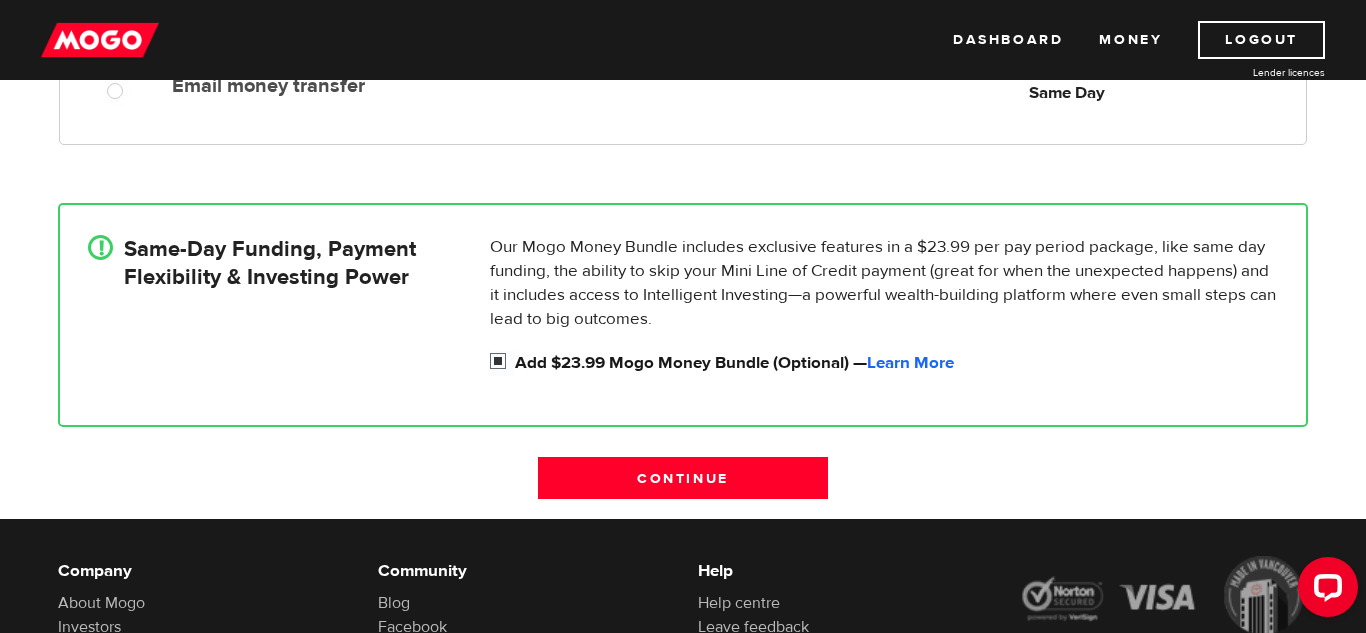 click on "Add $23.99 Mogo Money Bundle (Optional) —  Learn More" at bounding box center (502, 363) 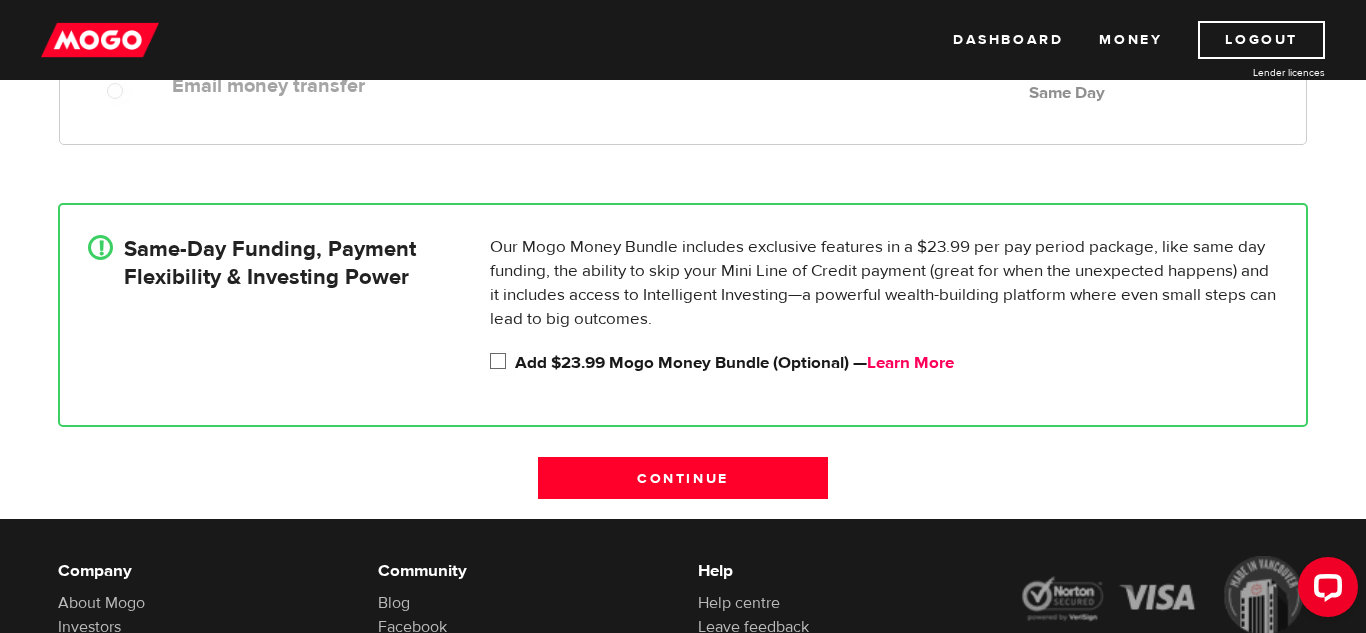 click on "Learn More" at bounding box center [910, 363] 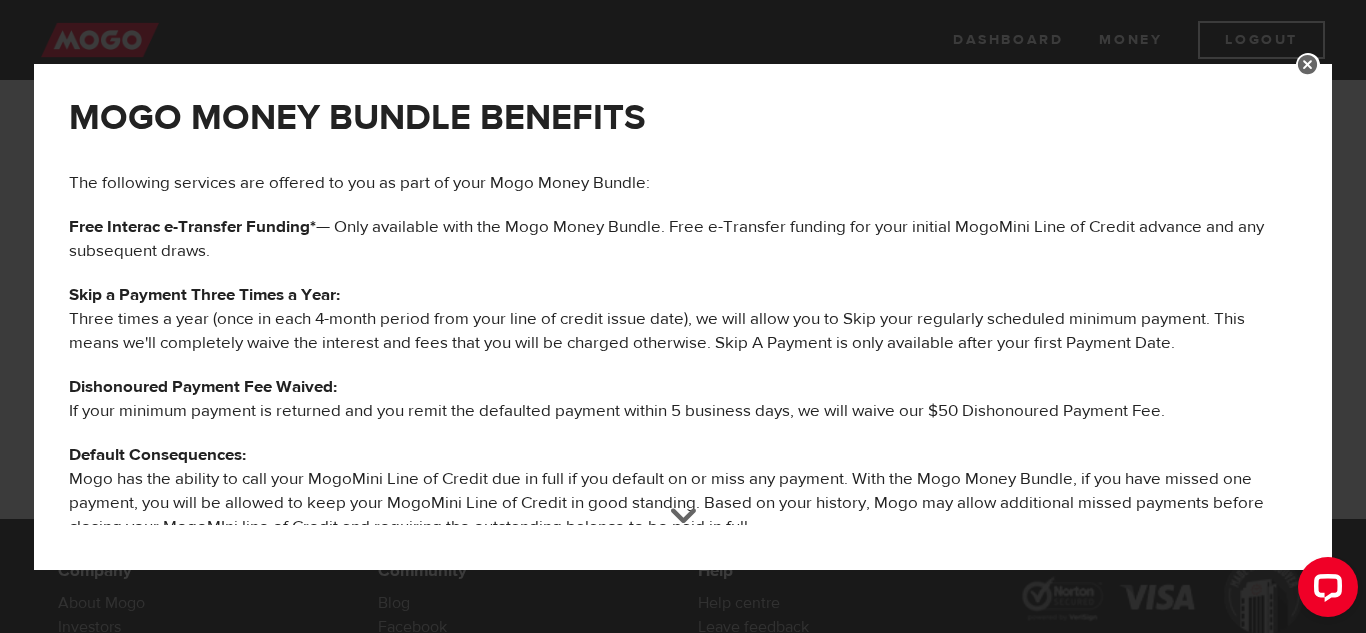 click at bounding box center (1308, 65) 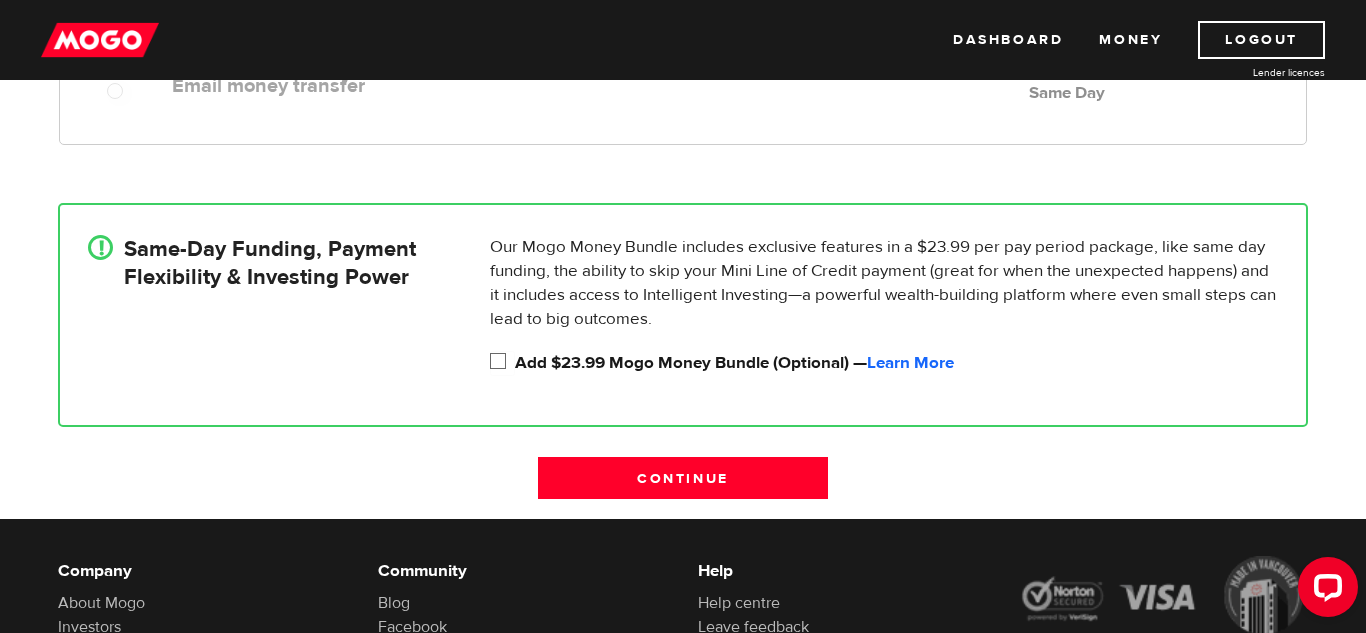 click on "Add $23.99 Mogo Money Bundle (Optional) —  Learn More" at bounding box center (502, 363) 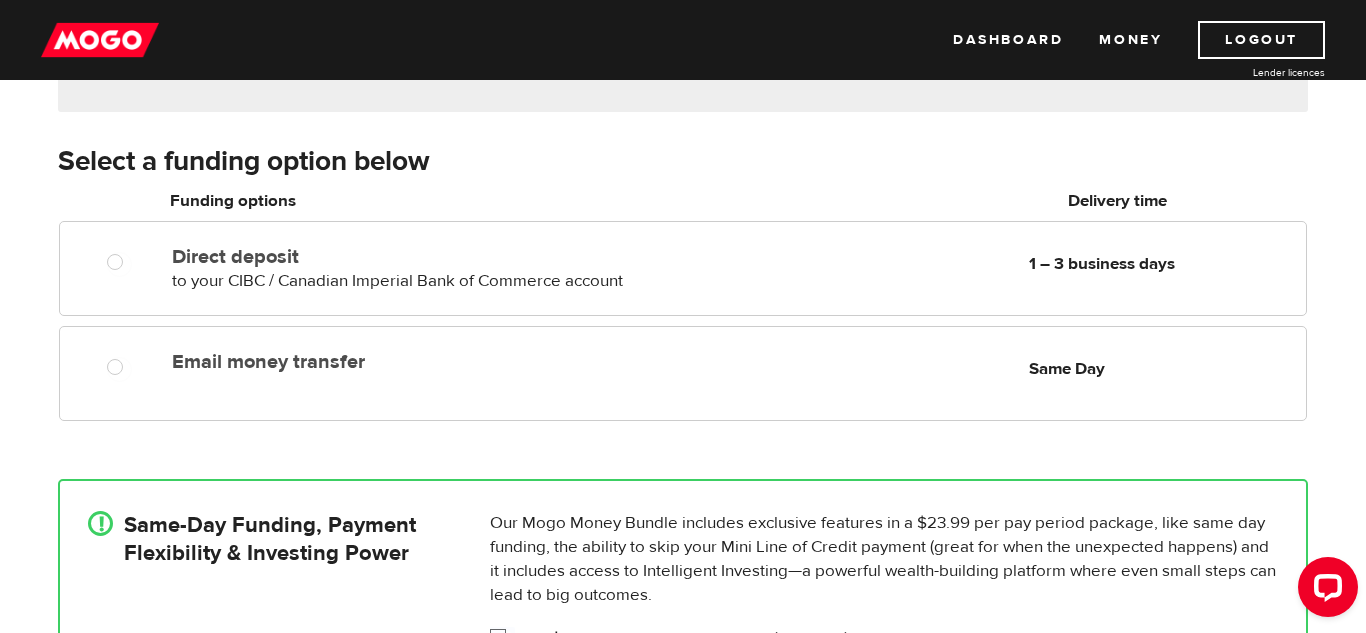 scroll, scrollTop: 280, scrollLeft: 0, axis: vertical 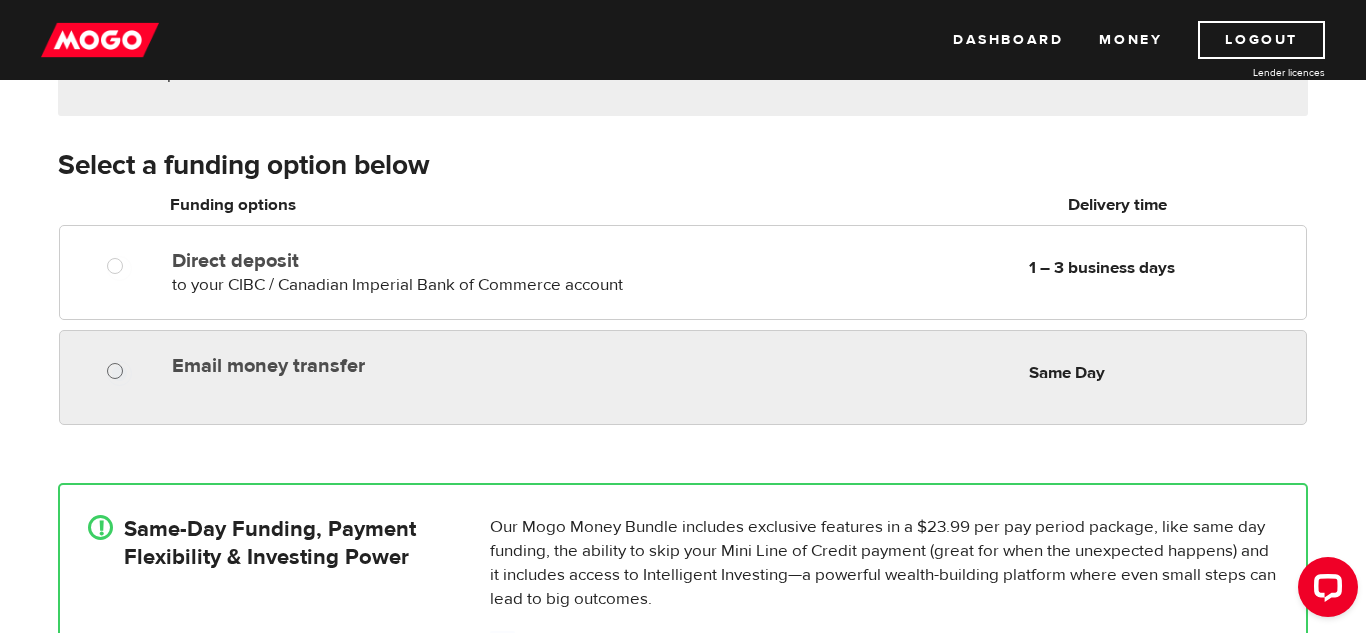 radio on "true" 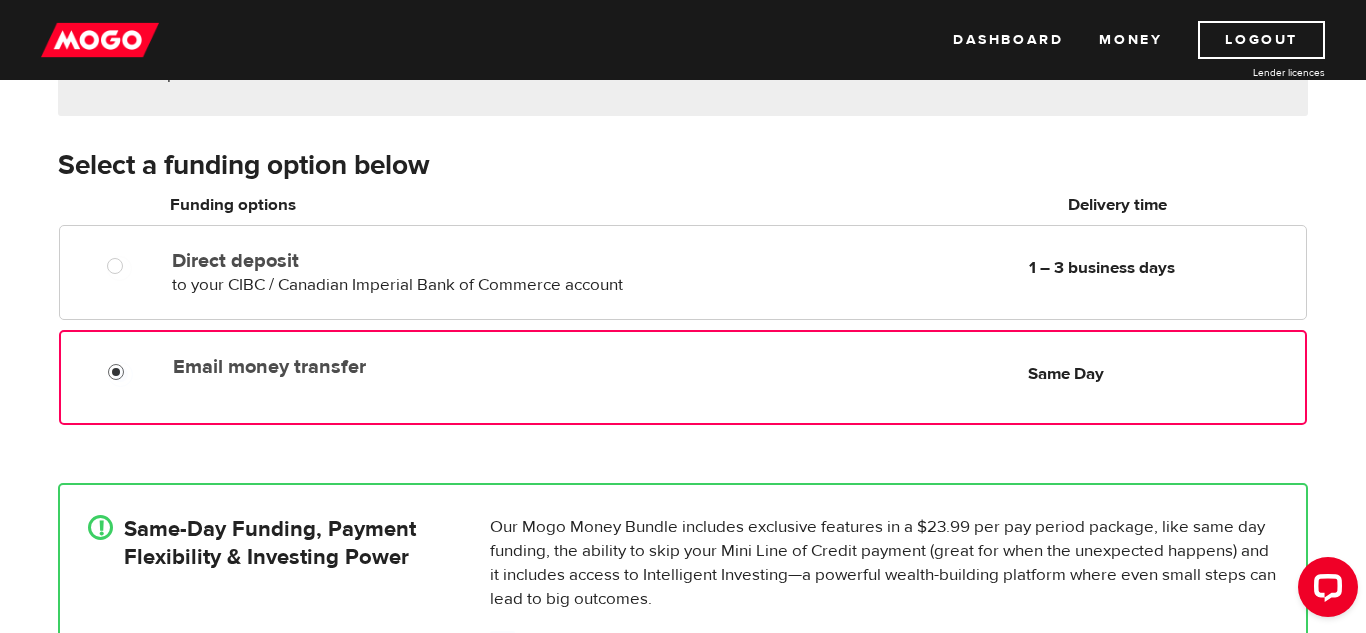 click on "Email money transfer" at bounding box center (120, 374) 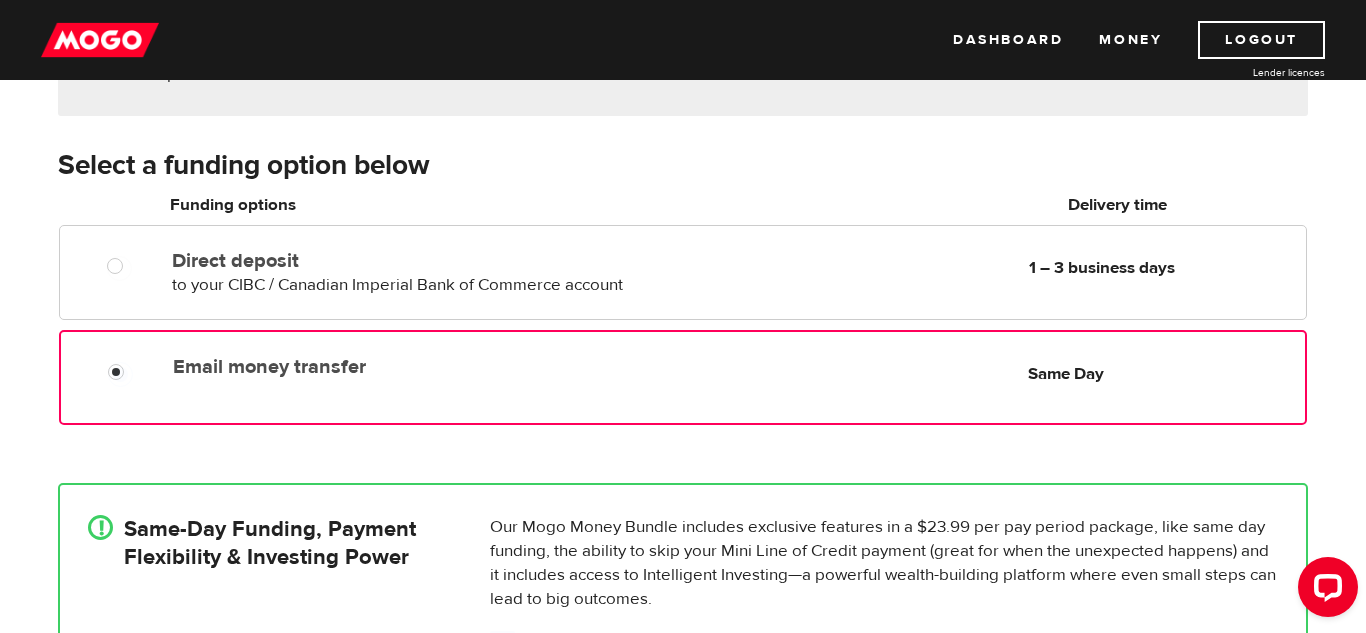 click on "How do you want to receive your money? Note You've applied outside of our business hours. Your application will be processed within 1 hour of opening
the following day. Our delivery time starts from when we've received and verified all your information and
online loan agreements have been signed. Business hours Monday - Friday  9am - 5:30pm EST Select a funding option below Oops! Please review the areas highlighted below and make any necessary changes. Funding options Delivery time Please select your funding option   Direct deposit to your CIBC / Canadian Imperial Bank of Commerce account Delivery in  1 – 3 business days 1 – 3 business days   Email money transfer Delivery in  Same Day Same Day ! Same-Day Funding, Payment Flexibility & Investing Power Add $23.99 Mogo Money Bundle (Optional) —  Learn More Continue" at bounding box center [683, 350] 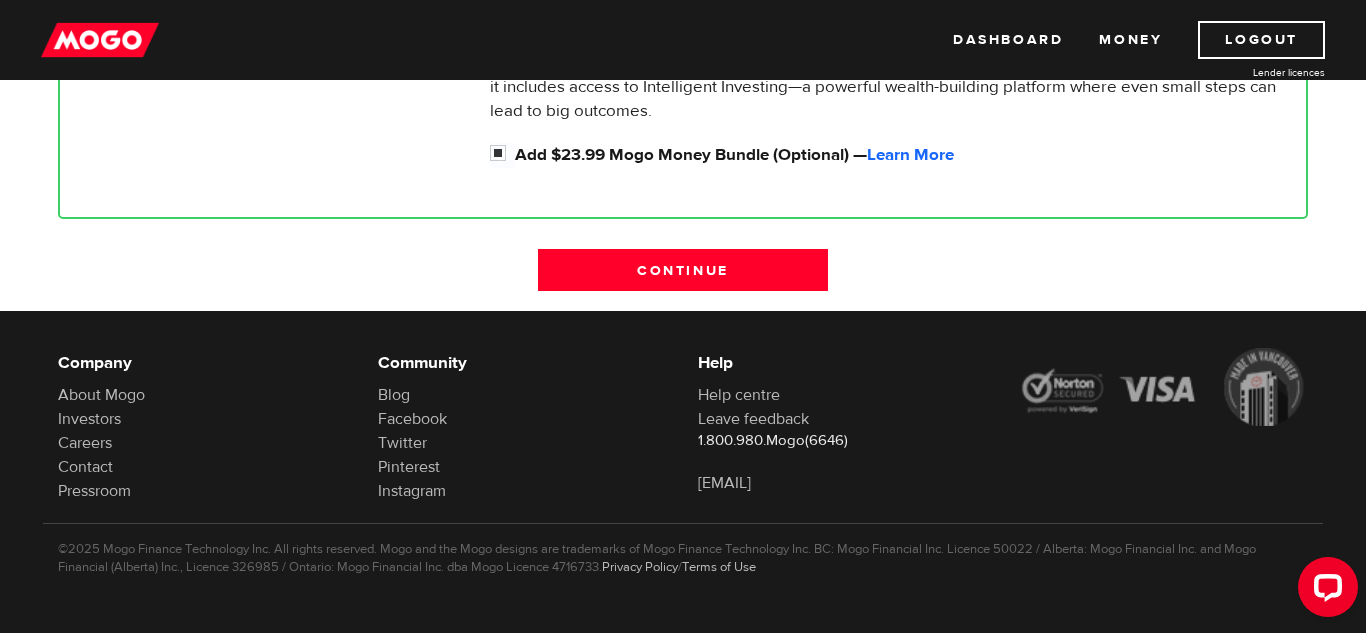 scroll, scrollTop: 769, scrollLeft: 0, axis: vertical 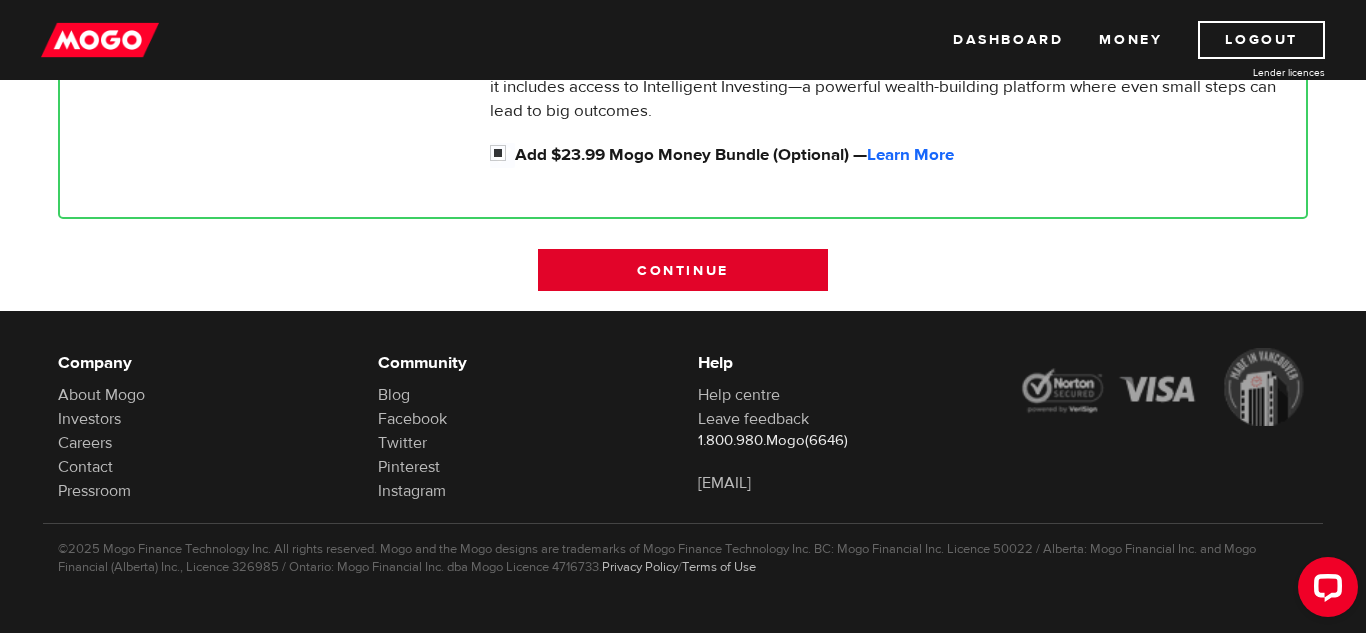click on "Continue" at bounding box center (683, 270) 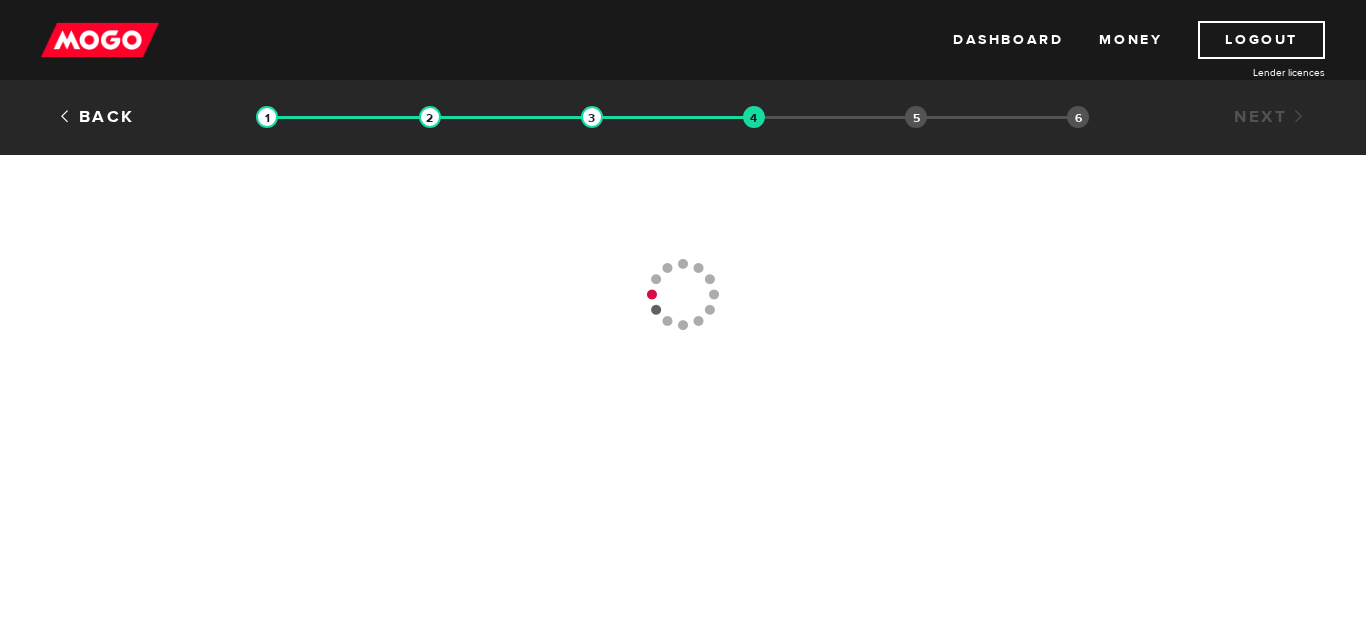 scroll, scrollTop: 0, scrollLeft: 0, axis: both 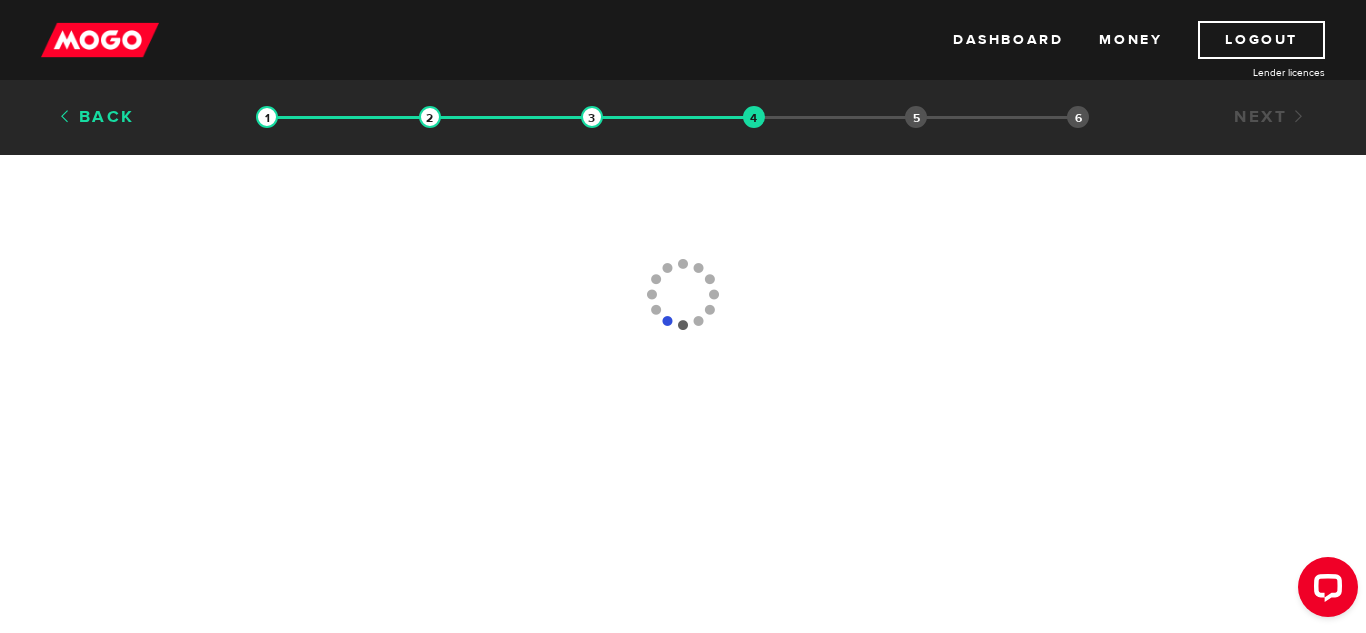 click on "Back" at bounding box center (96, 117) 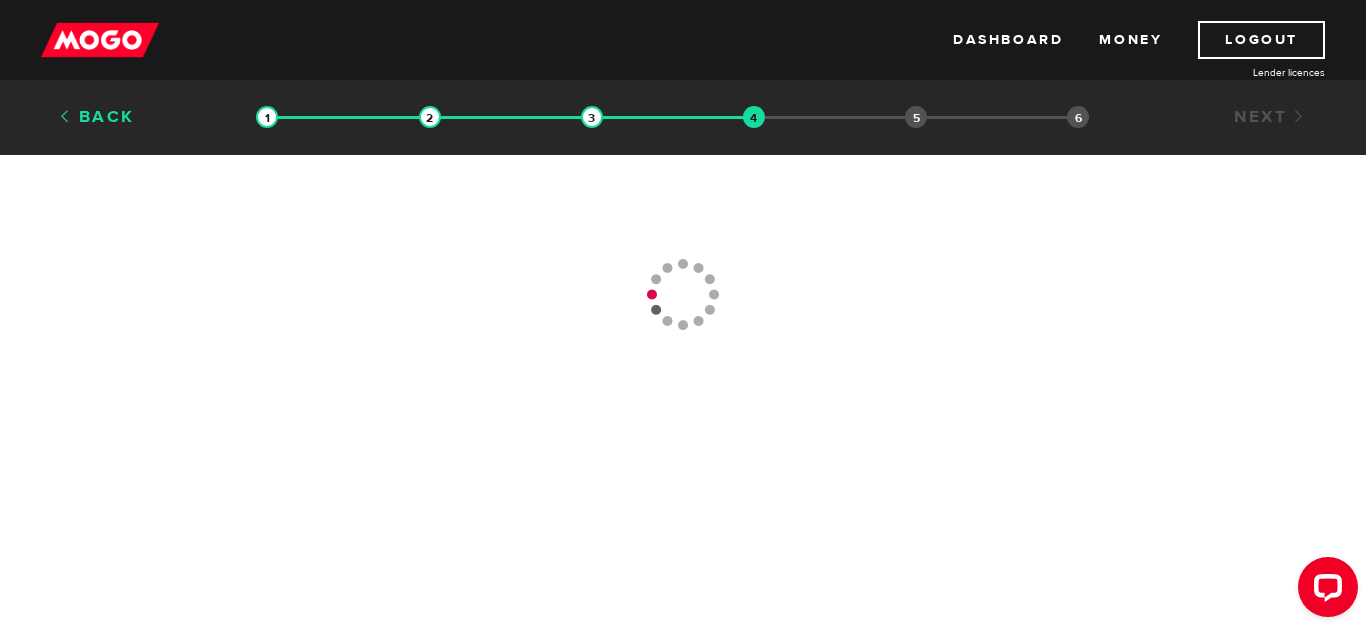 click on "Back" at bounding box center (96, 117) 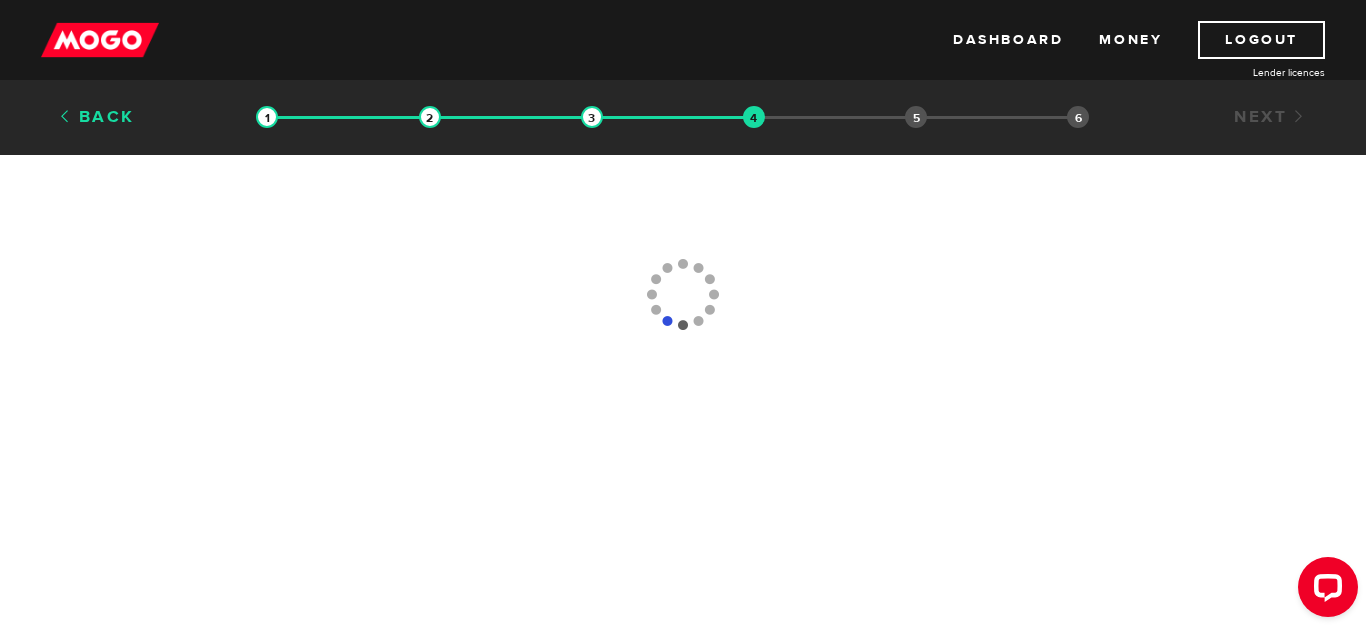 click on "Back" at bounding box center [96, 117] 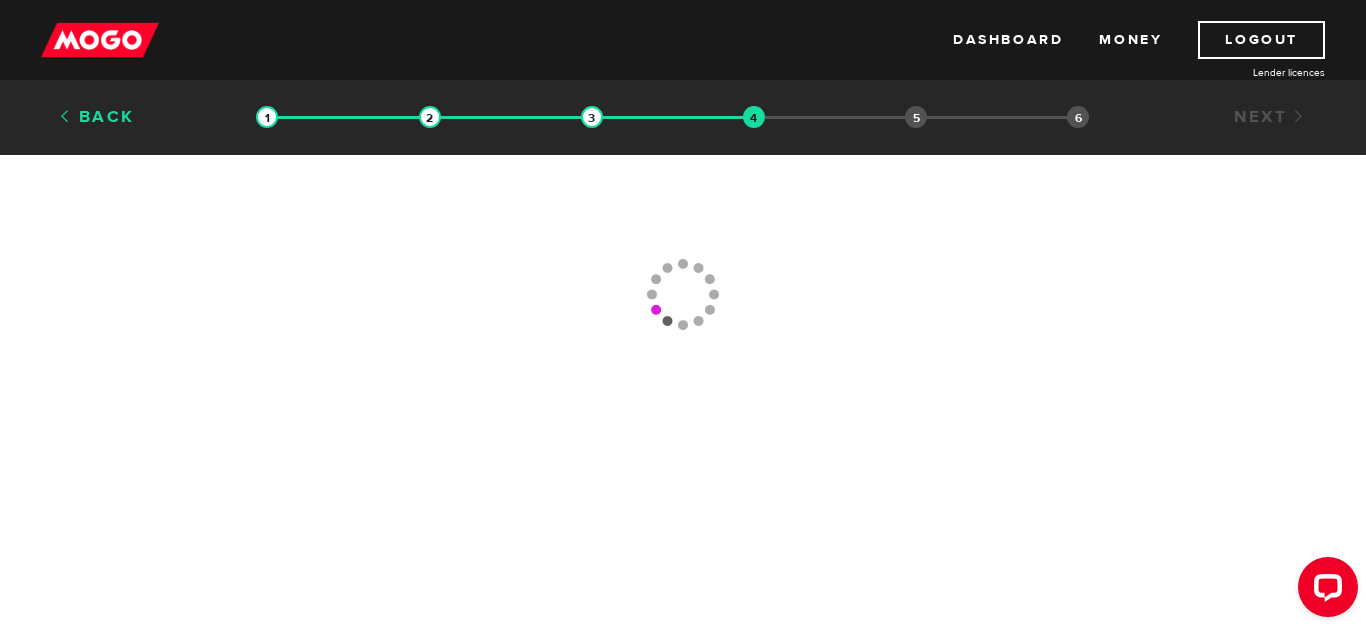click on "Back" at bounding box center [96, 117] 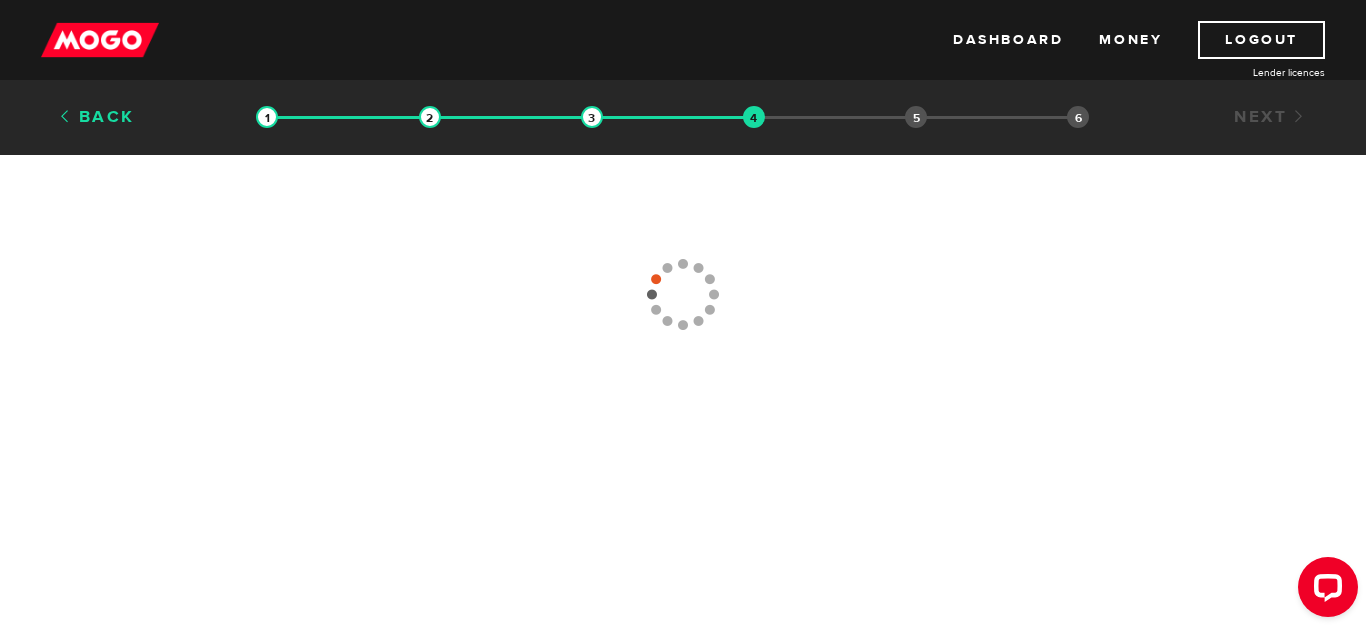 click on "Back" at bounding box center (96, 117) 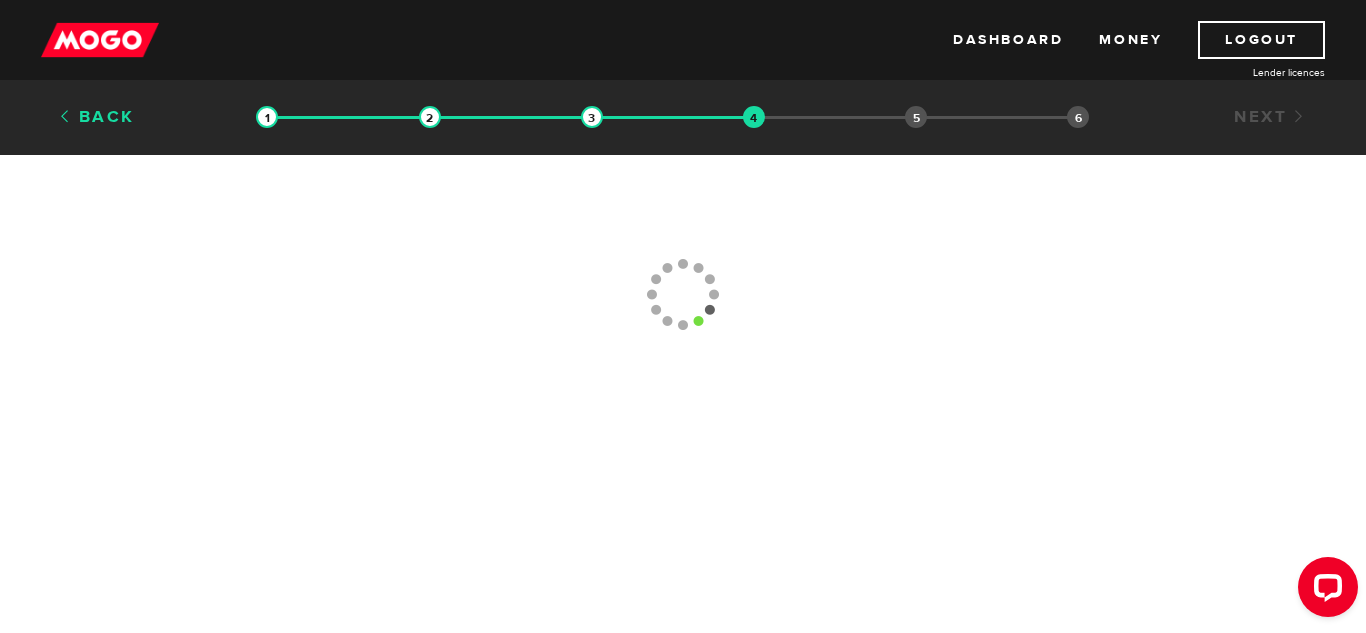 click on "Back" at bounding box center [96, 117] 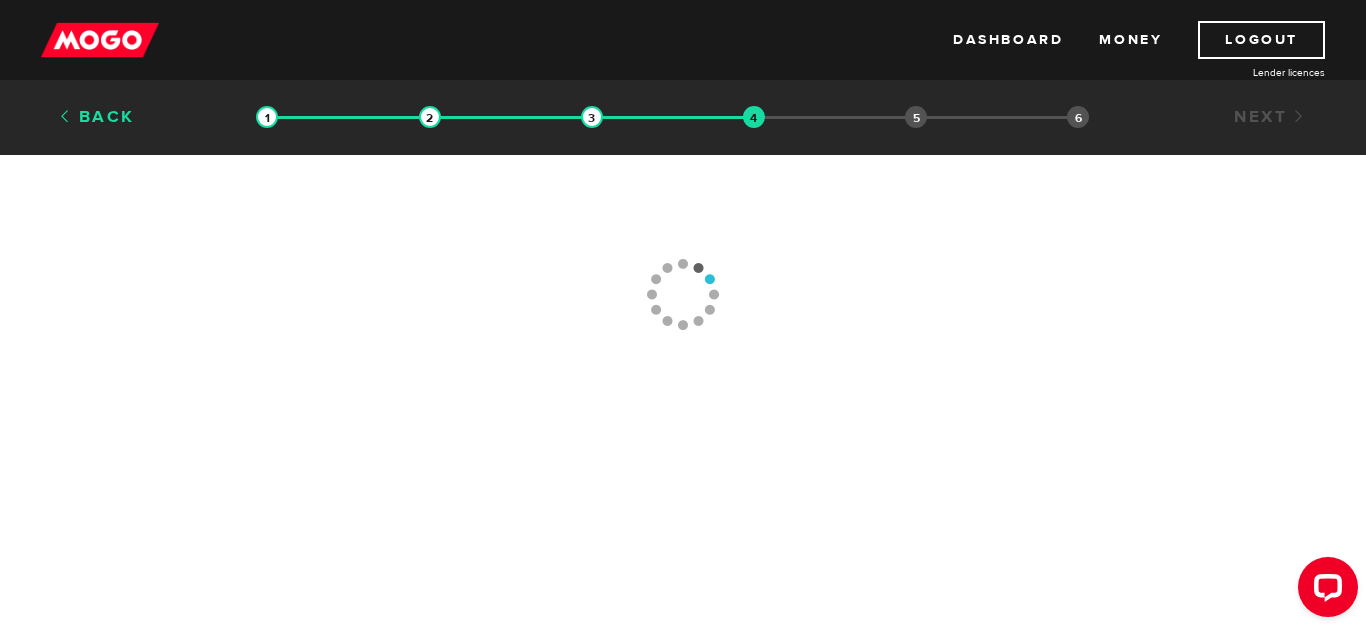 click on "Back" at bounding box center (96, 117) 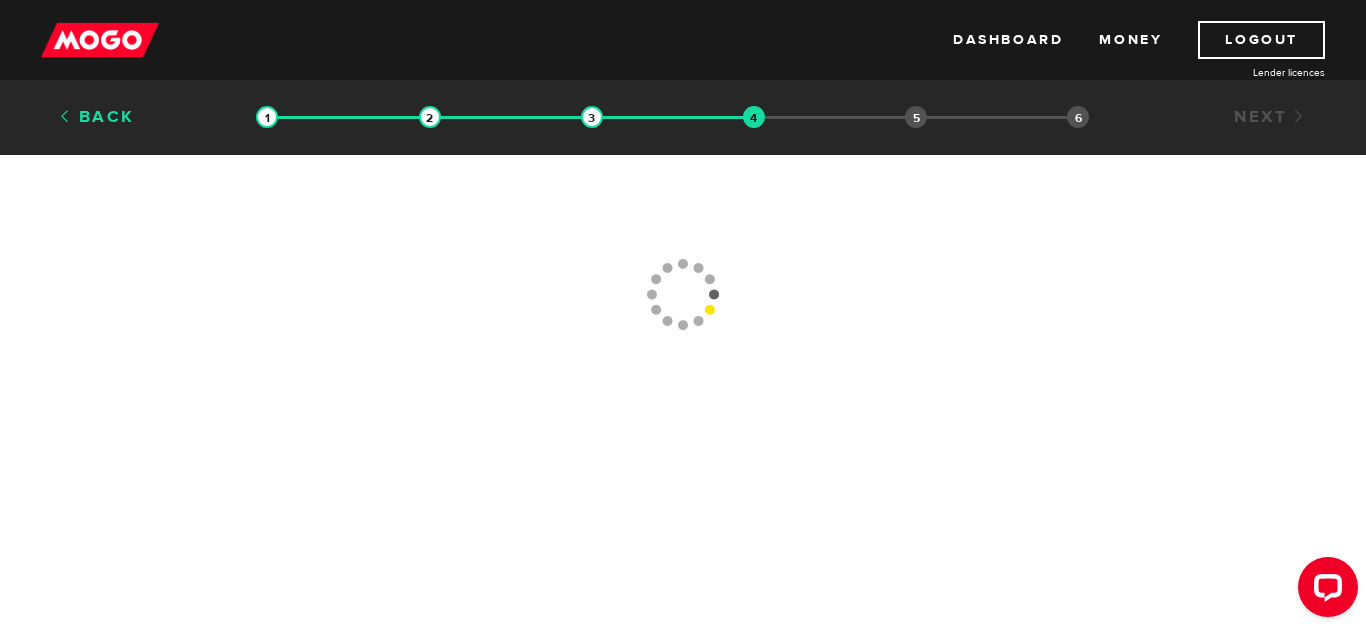click on "Back" at bounding box center [96, 117] 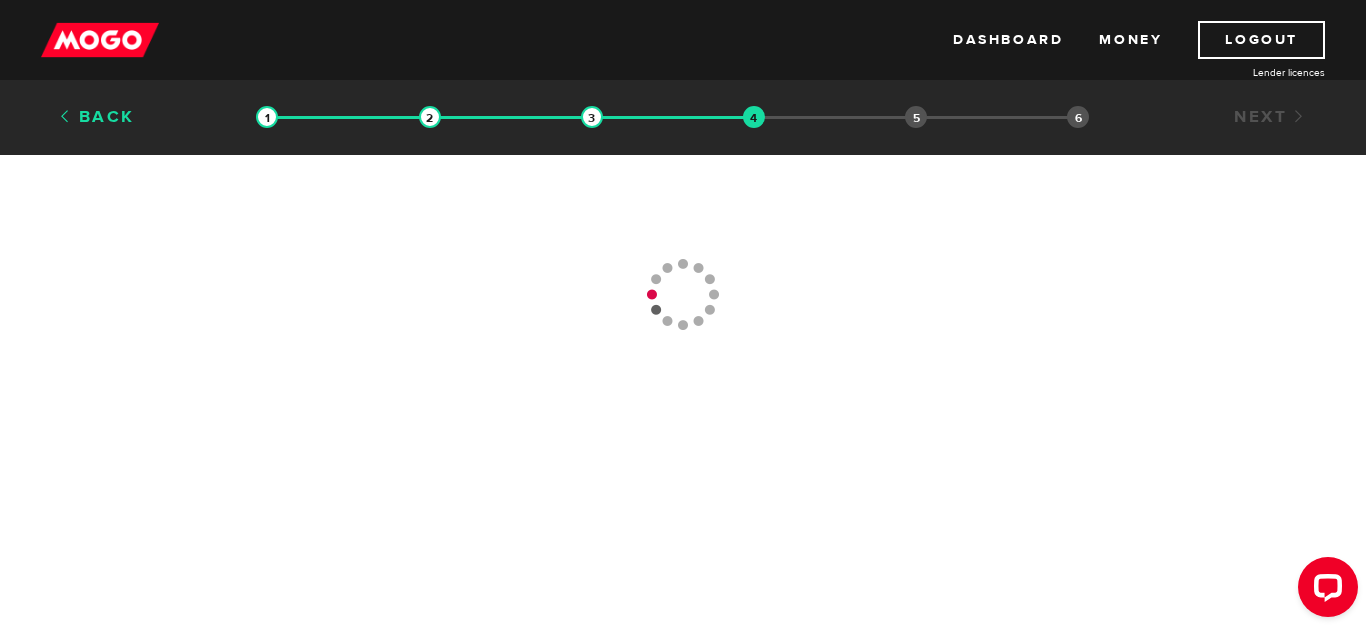 click on "Back" at bounding box center (96, 117) 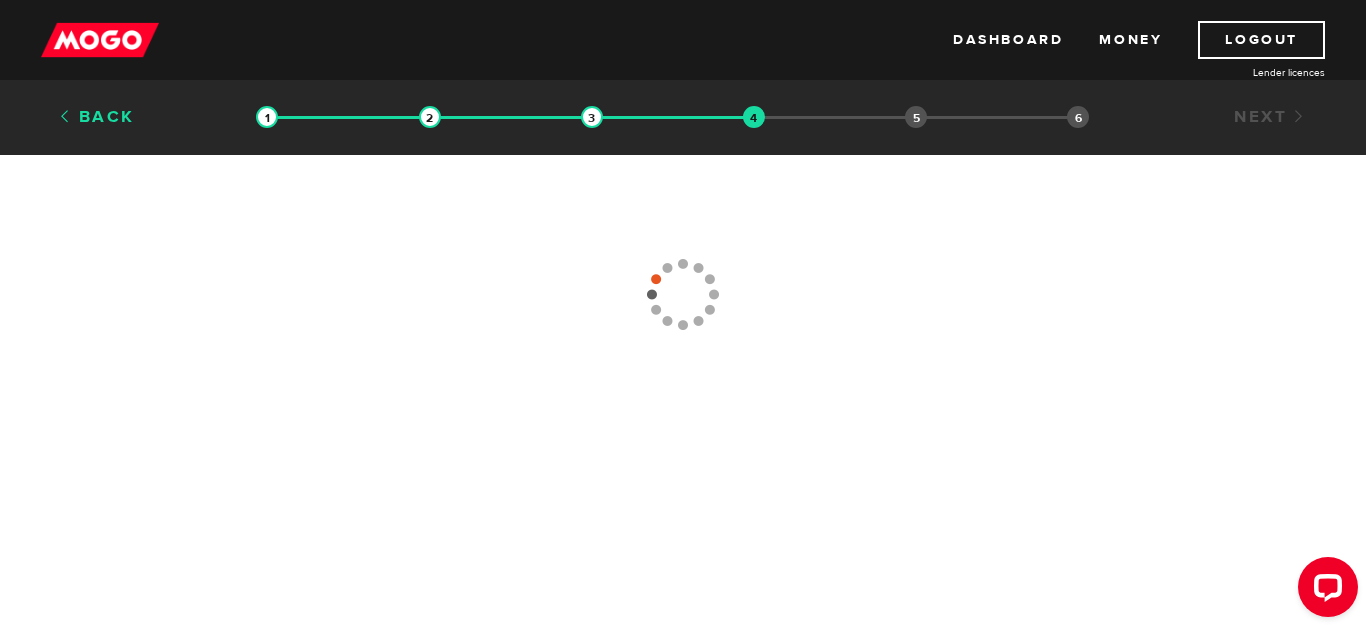 click on "Back" at bounding box center (96, 117) 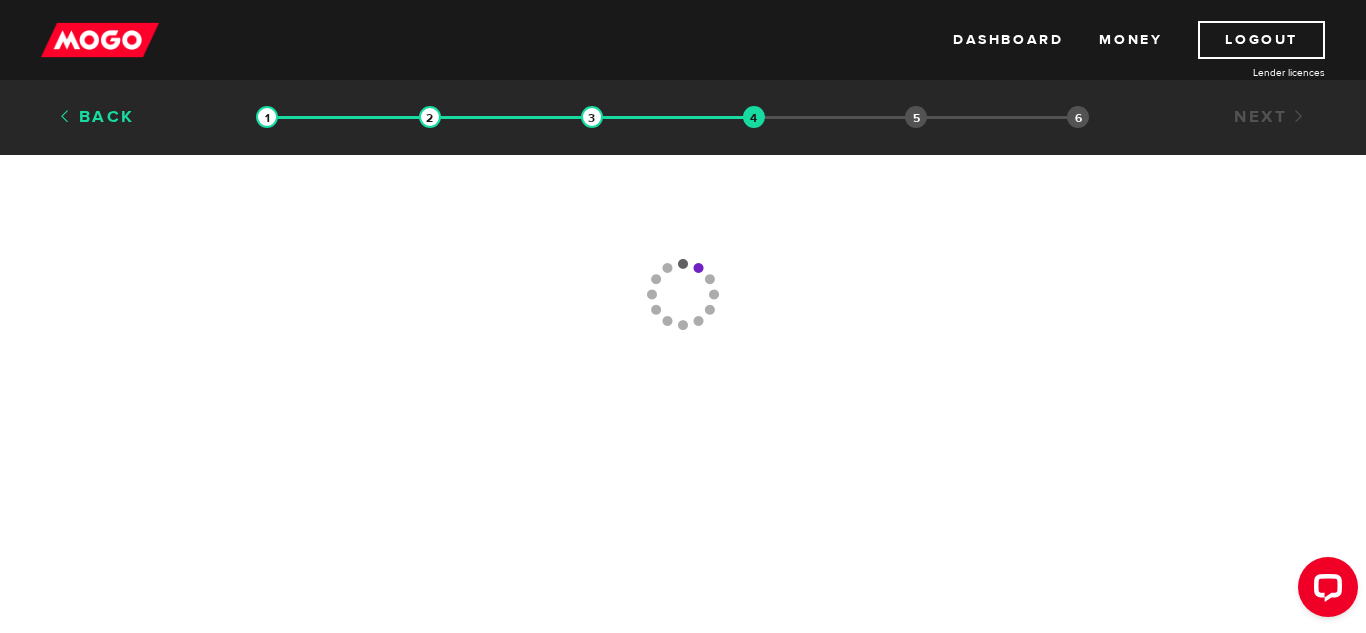 click on "Back" at bounding box center [96, 117] 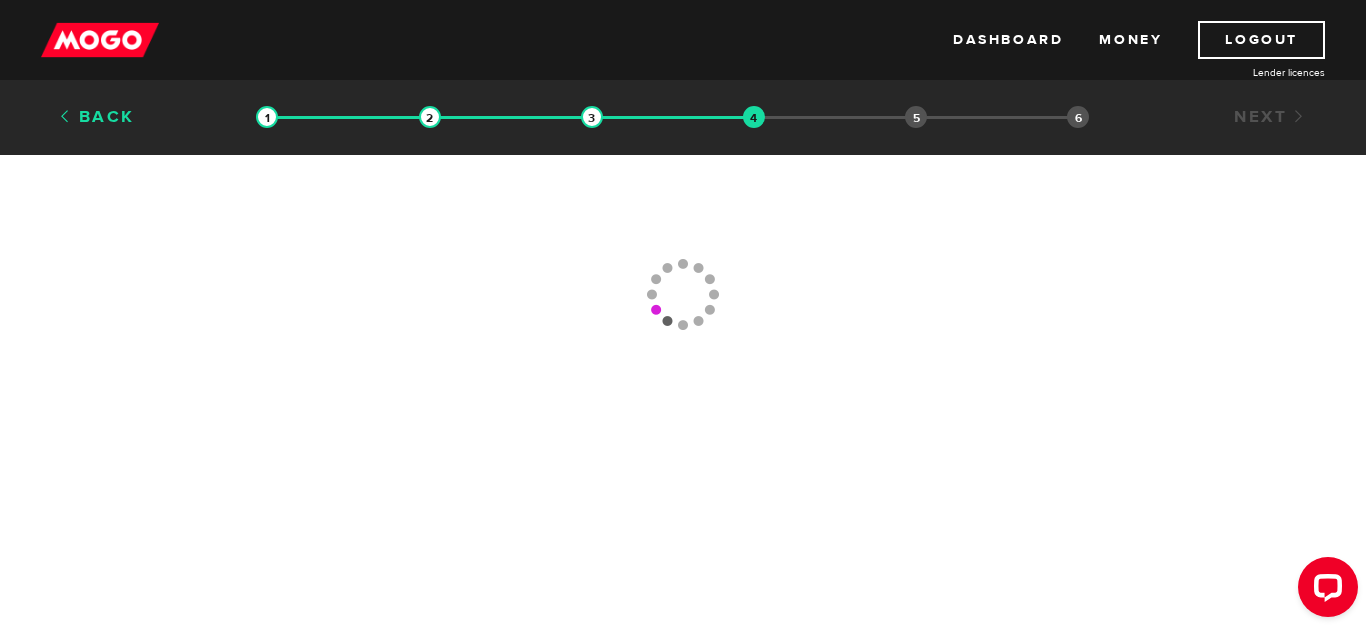 click on "Back" at bounding box center (96, 117) 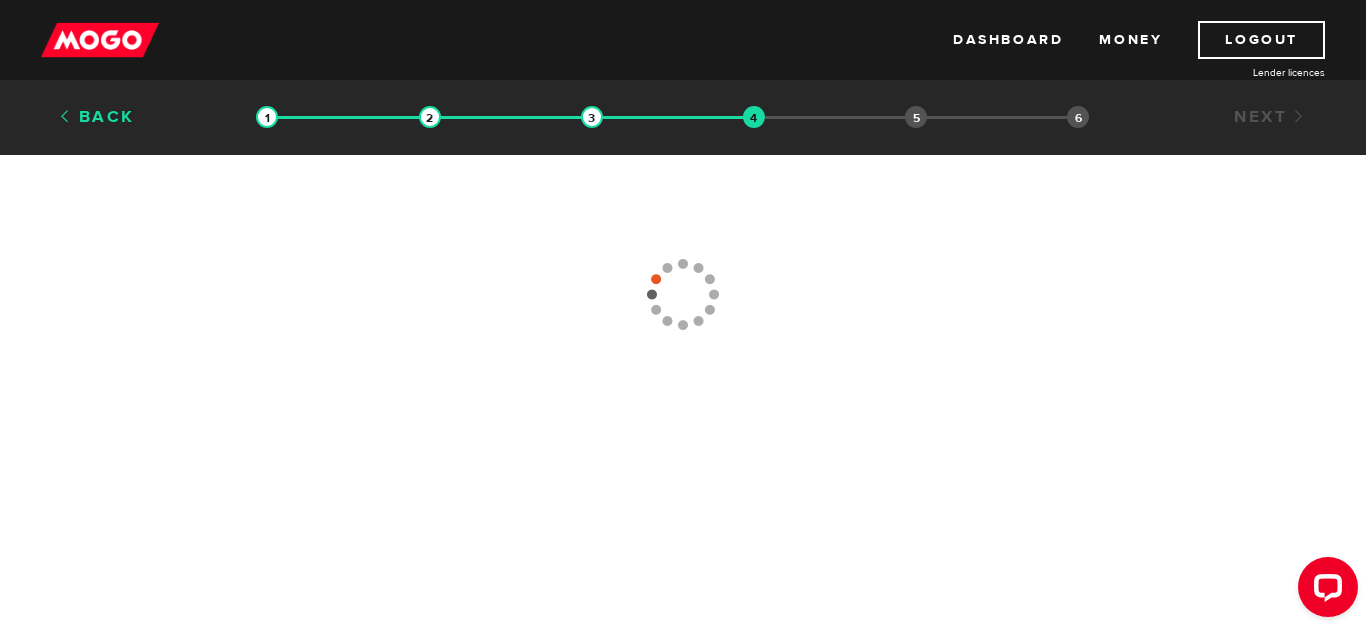click on "Back" at bounding box center [96, 117] 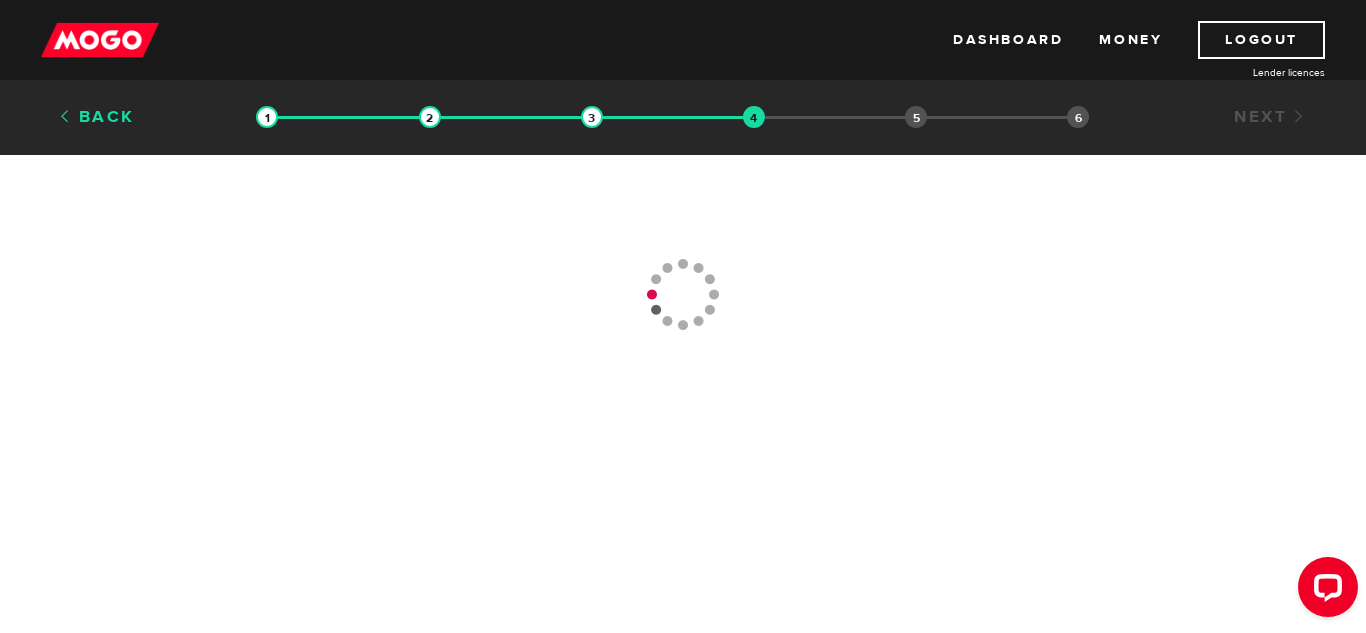 click on "Back" at bounding box center [96, 117] 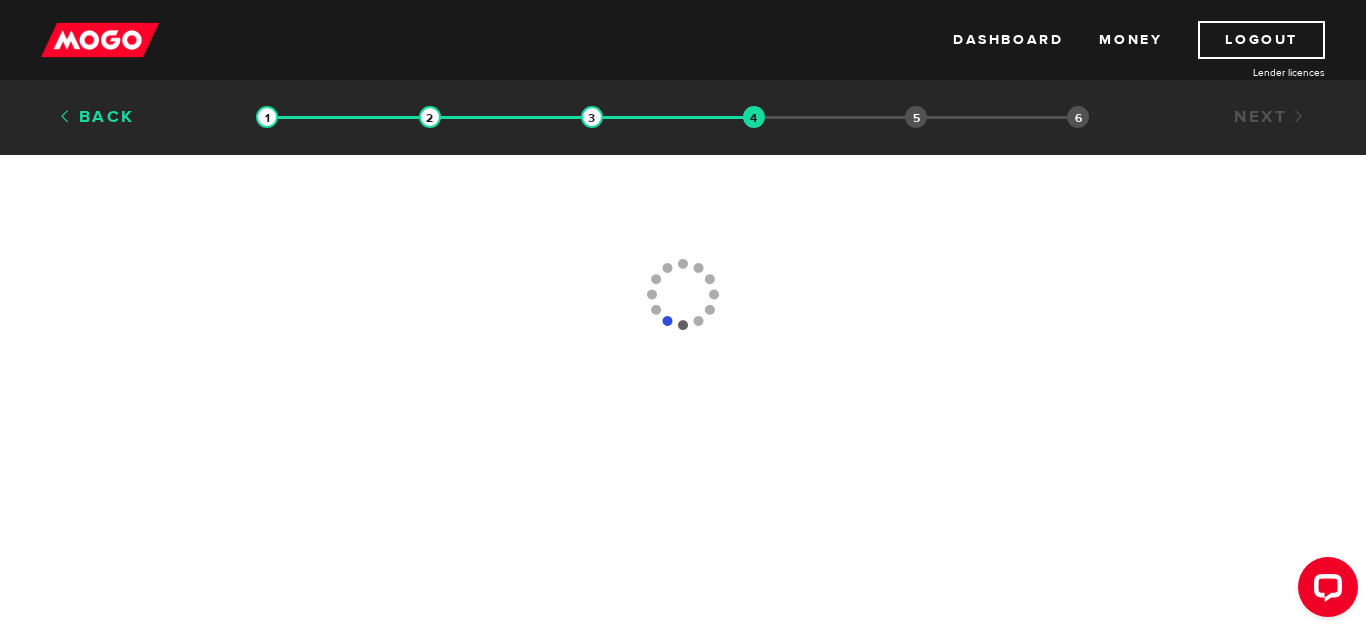 click on "Back" at bounding box center (96, 117) 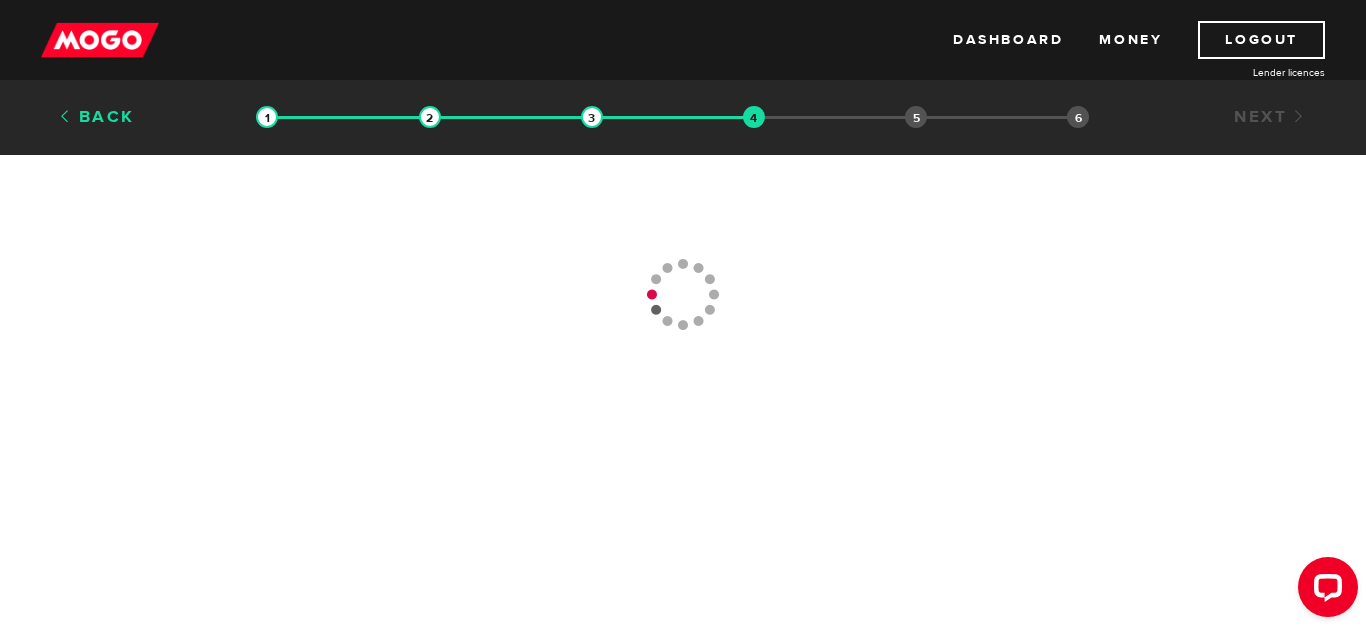 click on "Back" at bounding box center [96, 117] 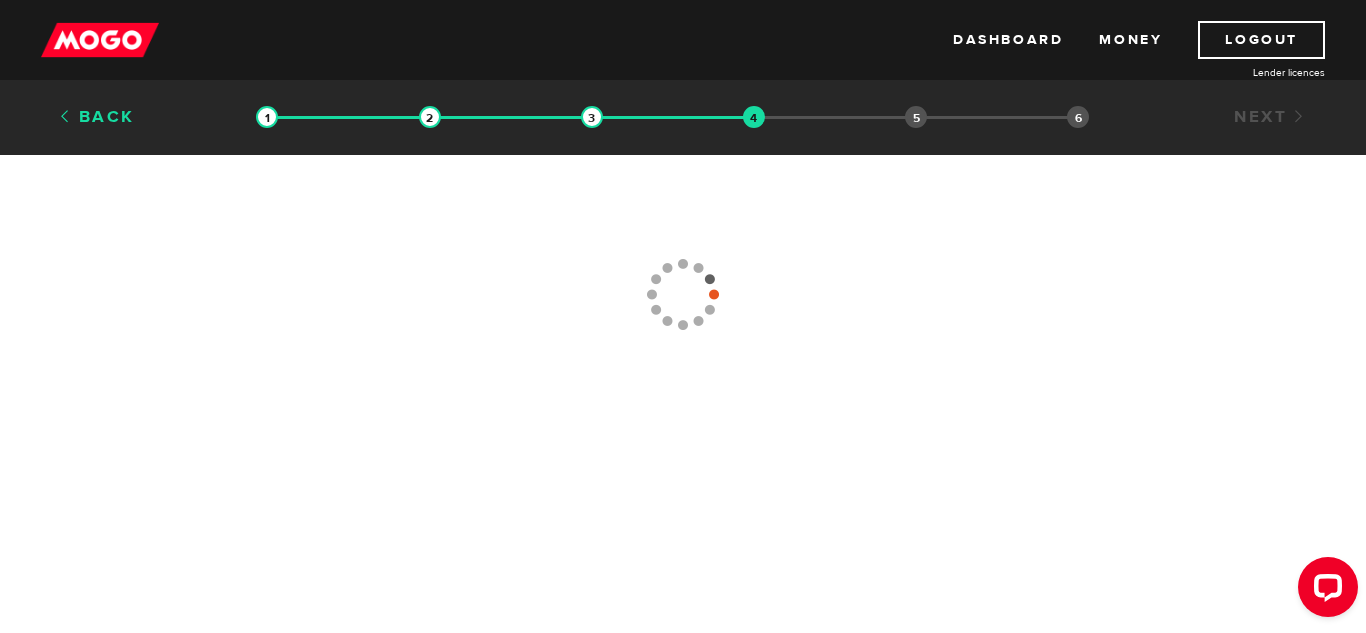 click on "Back" at bounding box center [96, 117] 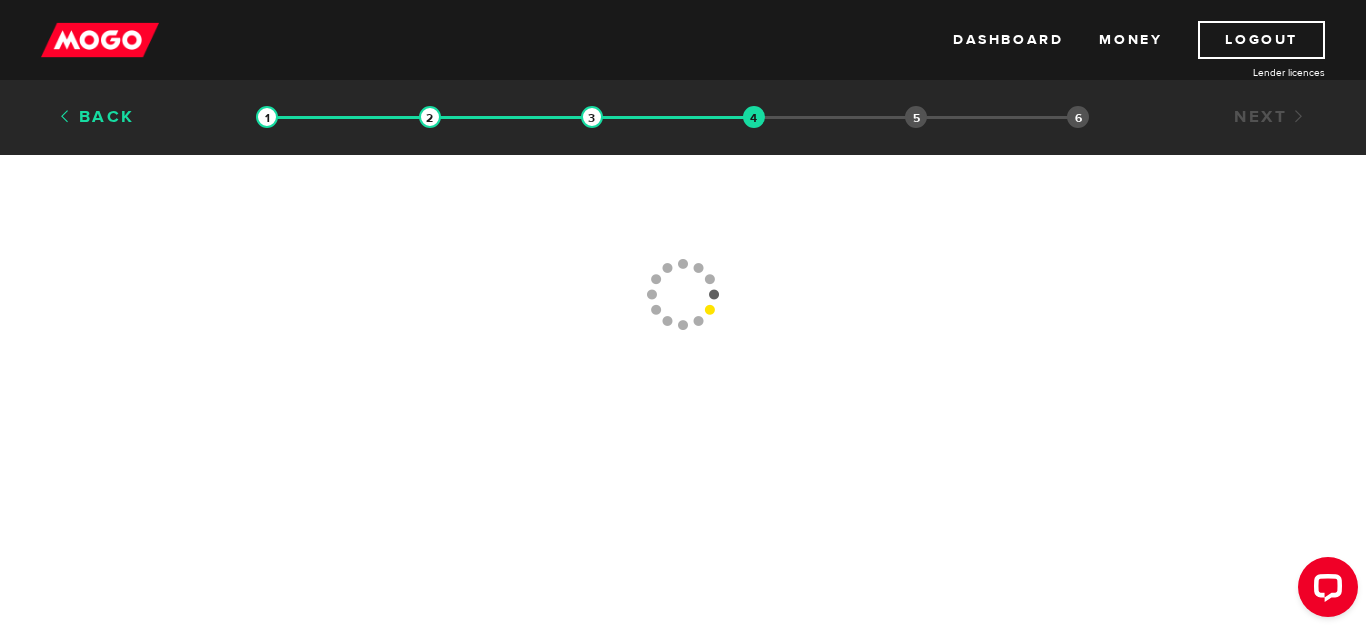 click on "Back" at bounding box center [96, 117] 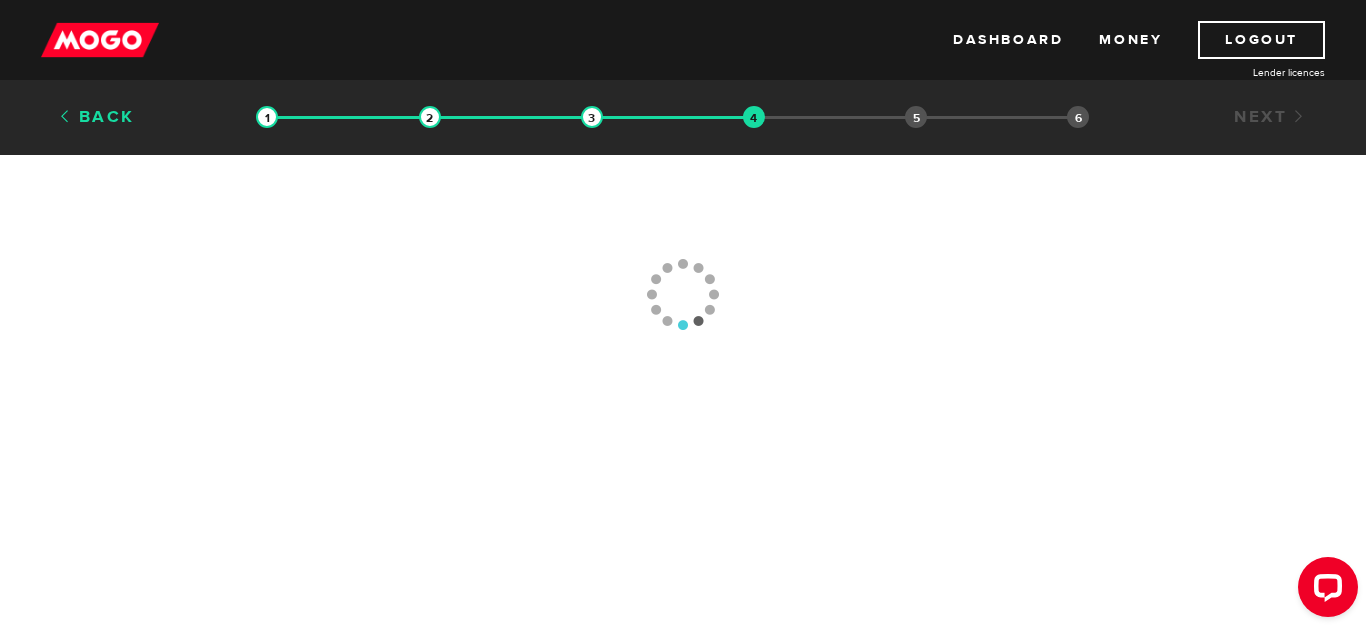 click on "Back" at bounding box center (96, 117) 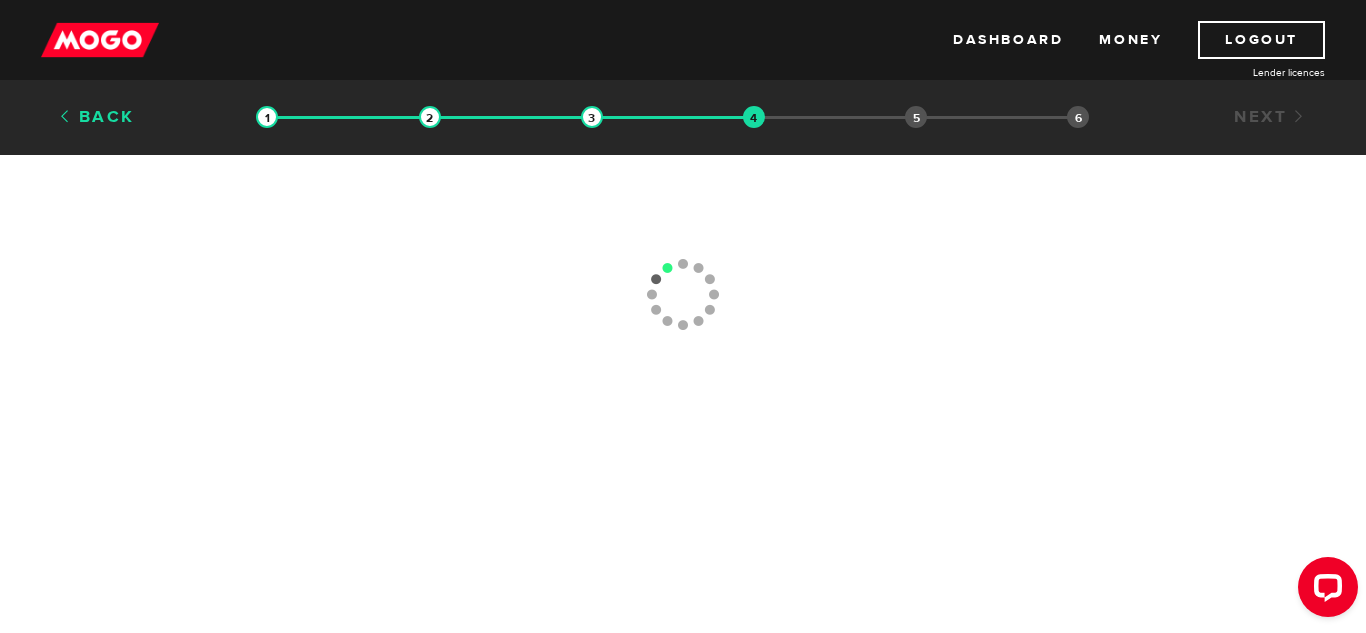 click on "Back" at bounding box center (96, 117) 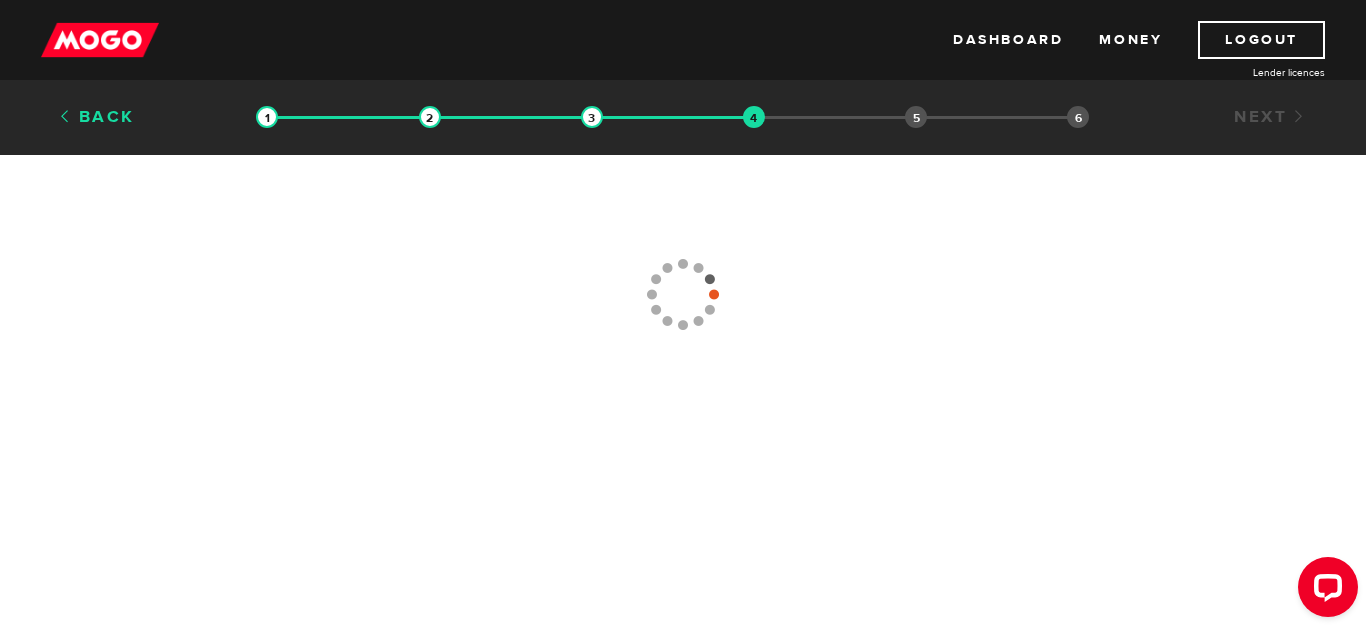 click on "Back" at bounding box center [96, 117] 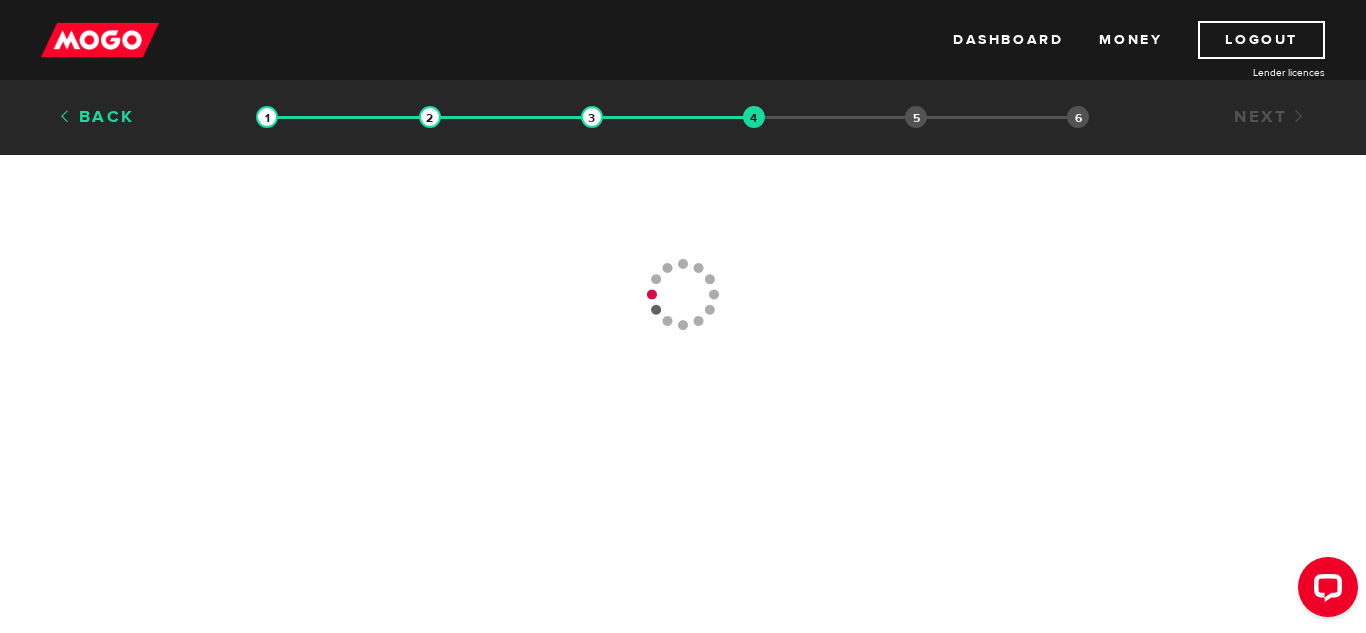 click on "Back" at bounding box center (96, 117) 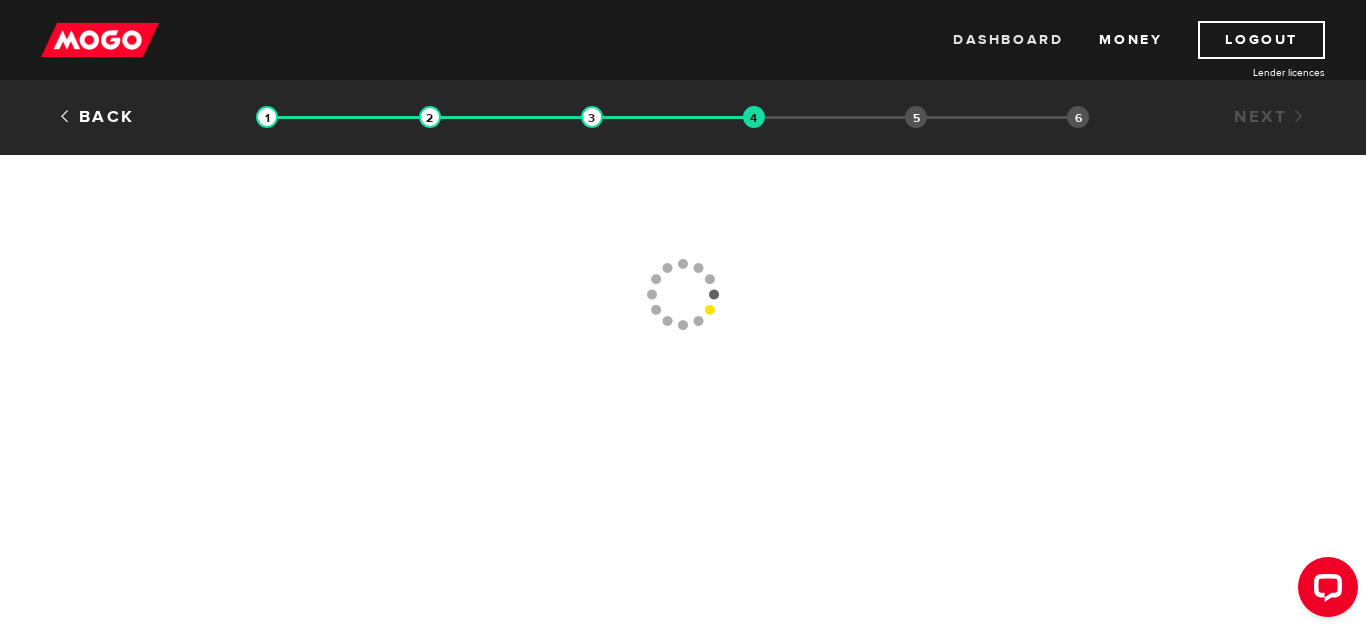click on "Dashboard" at bounding box center [1008, 40] 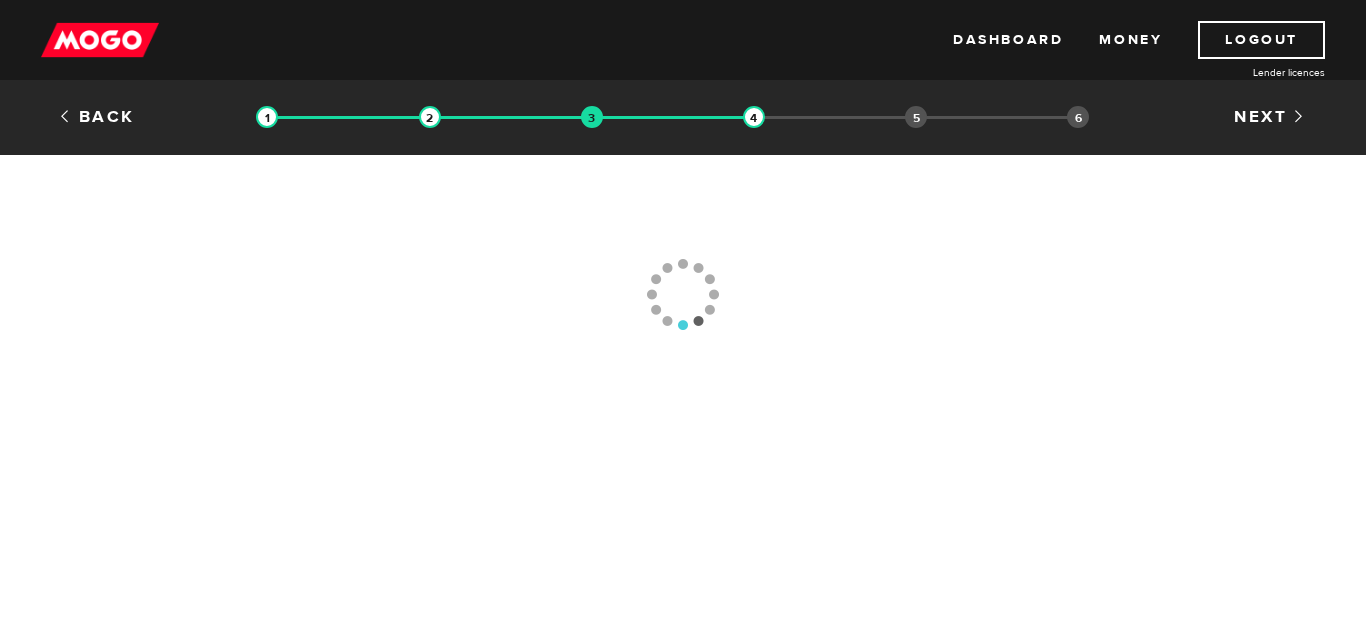scroll, scrollTop: 0, scrollLeft: 0, axis: both 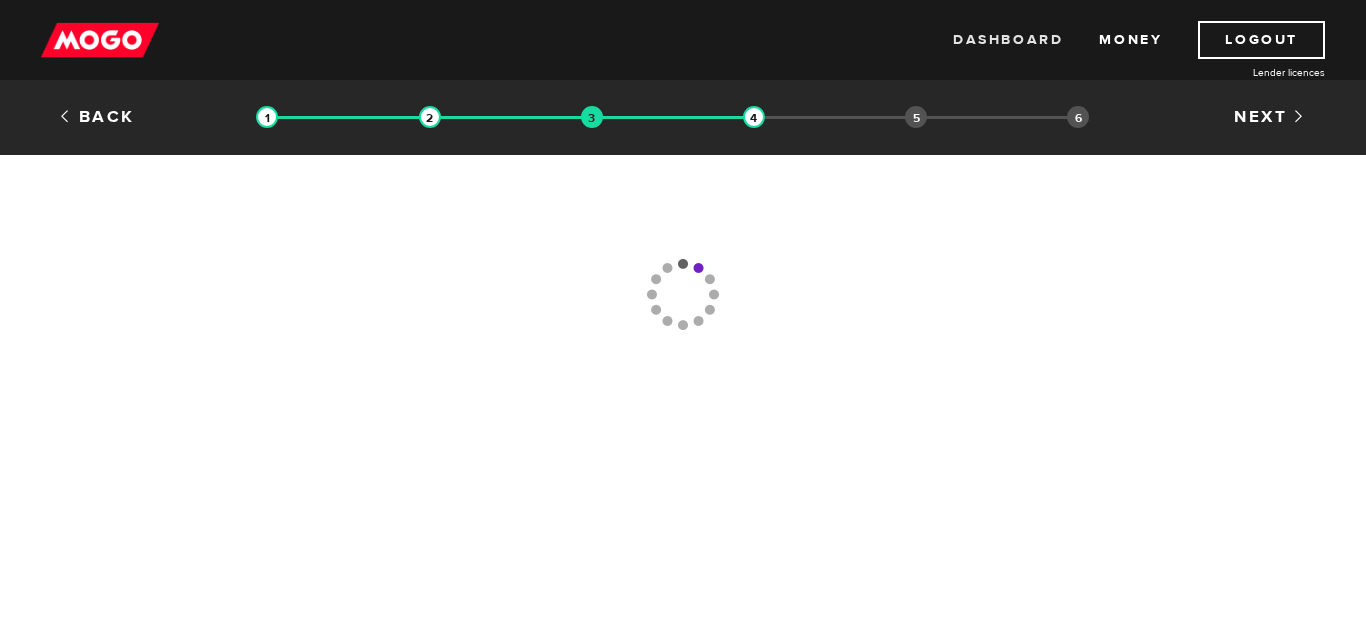 click on "Dashboard" at bounding box center (1008, 40) 